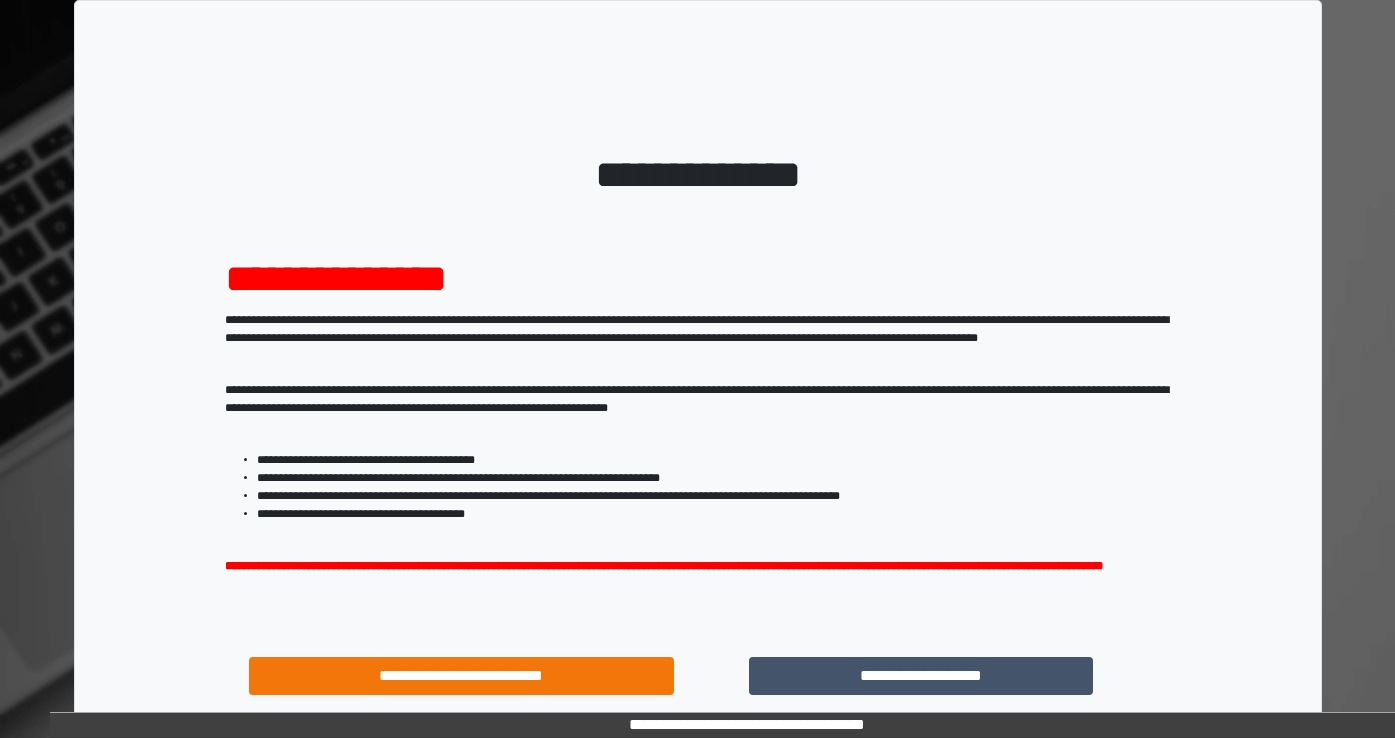 scroll, scrollTop: 0, scrollLeft: 0, axis: both 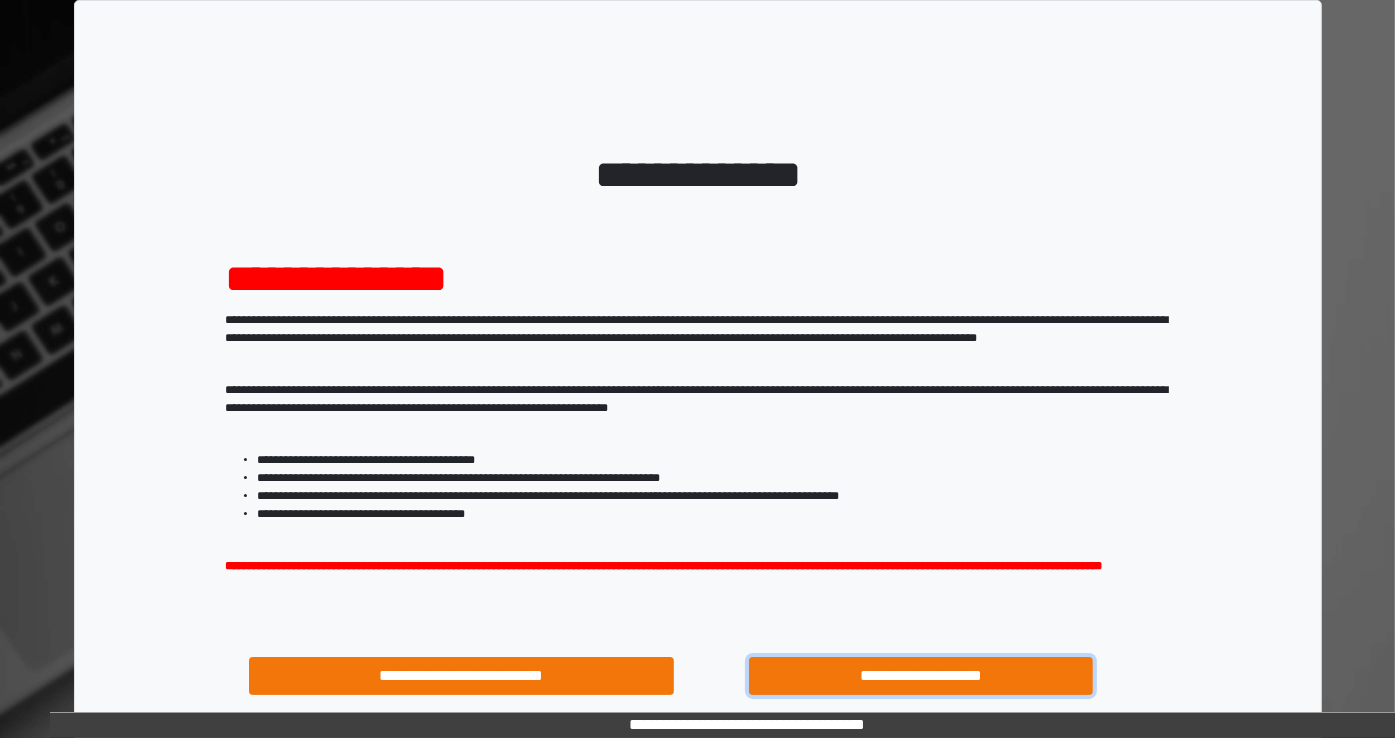 click on "**********" at bounding box center [921, 676] 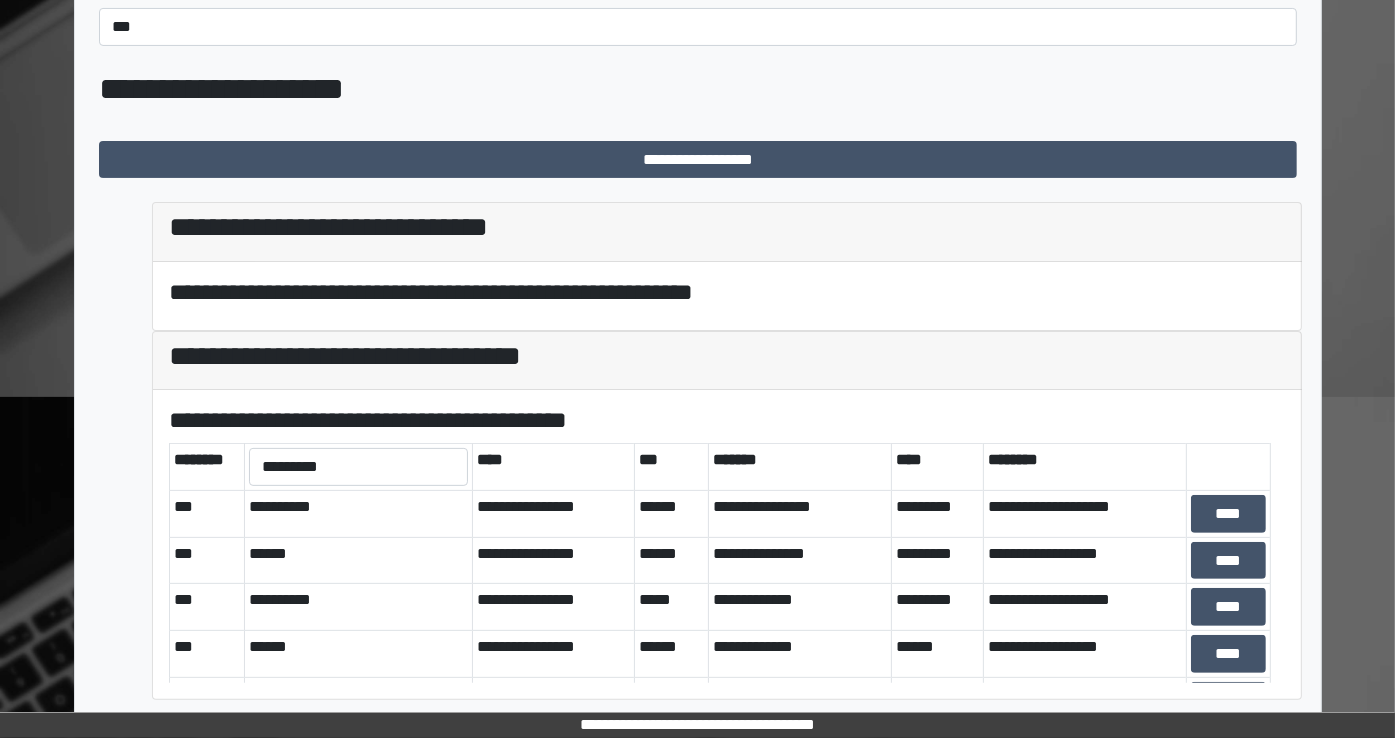 scroll, scrollTop: 416, scrollLeft: 0, axis: vertical 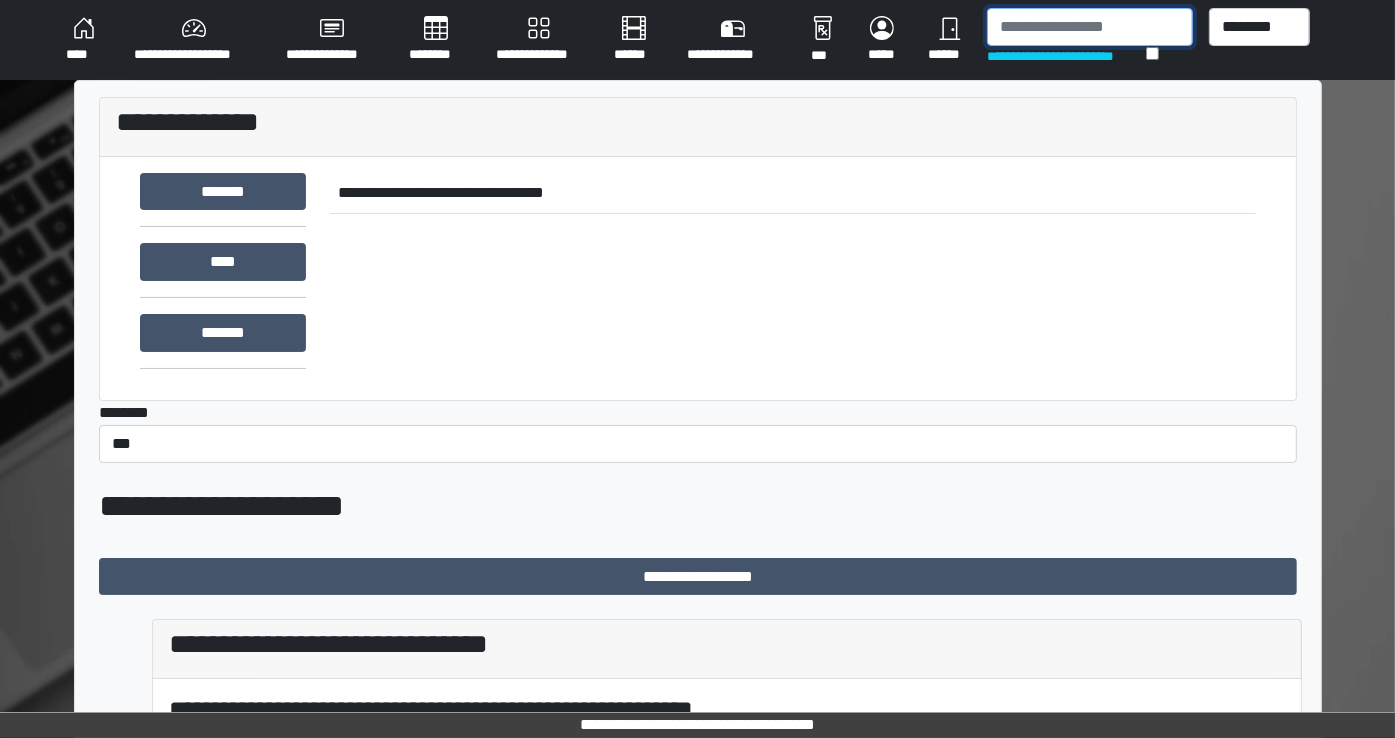 click at bounding box center [1090, 27] 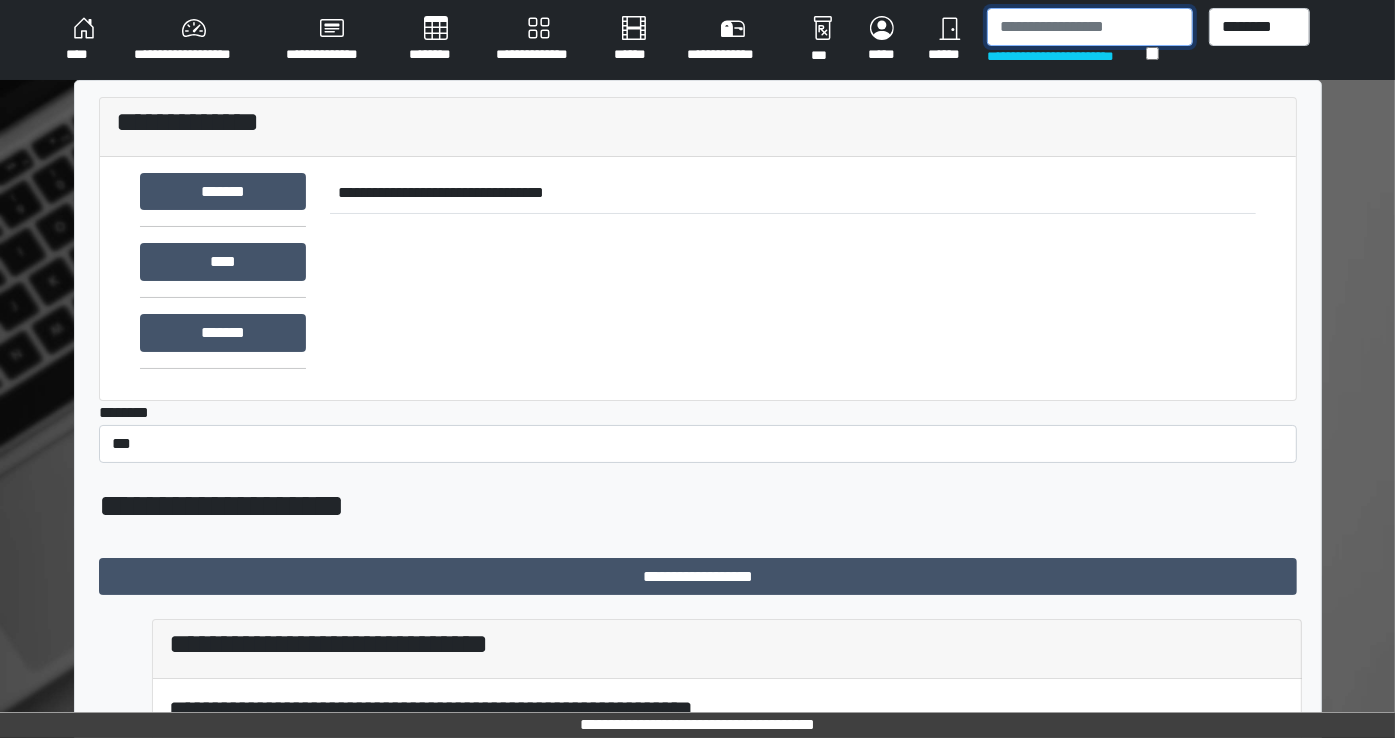 click at bounding box center [1090, 27] 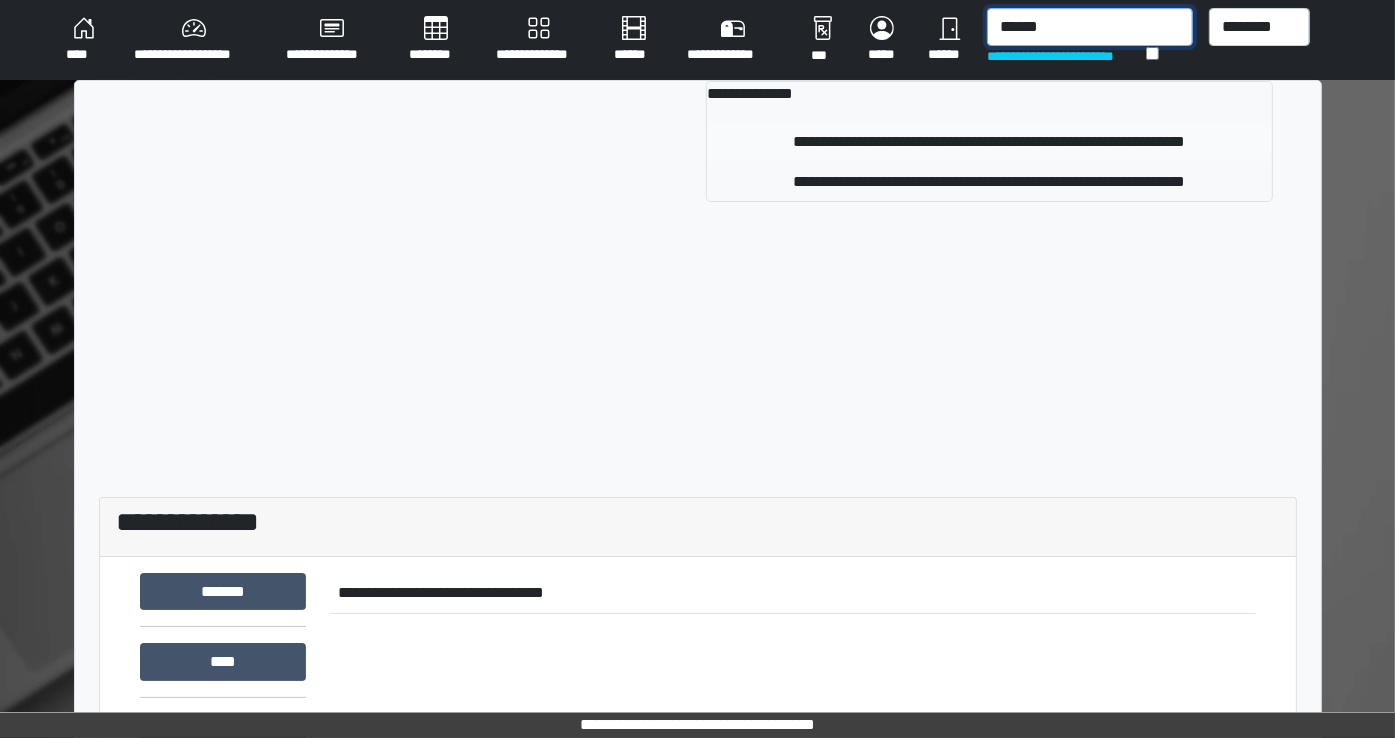type on "******" 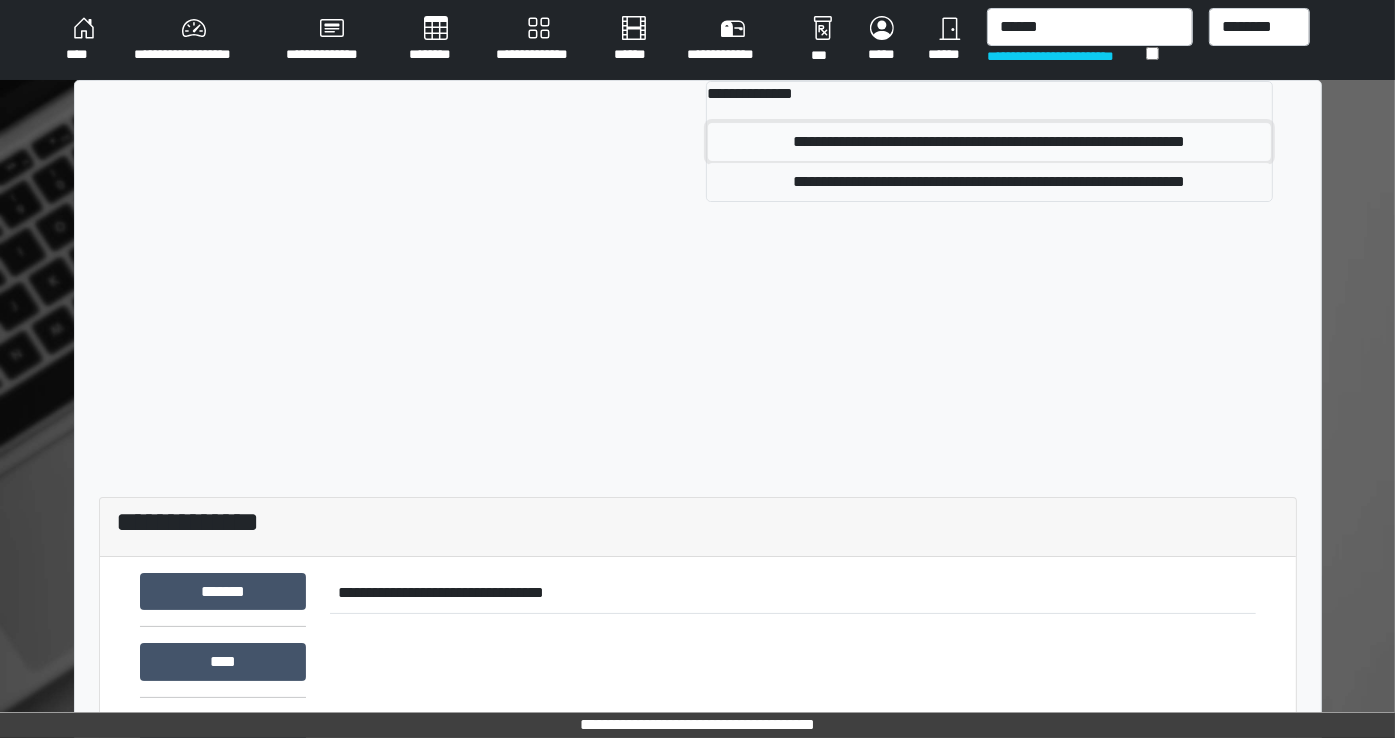 click on "**********" at bounding box center [989, 142] 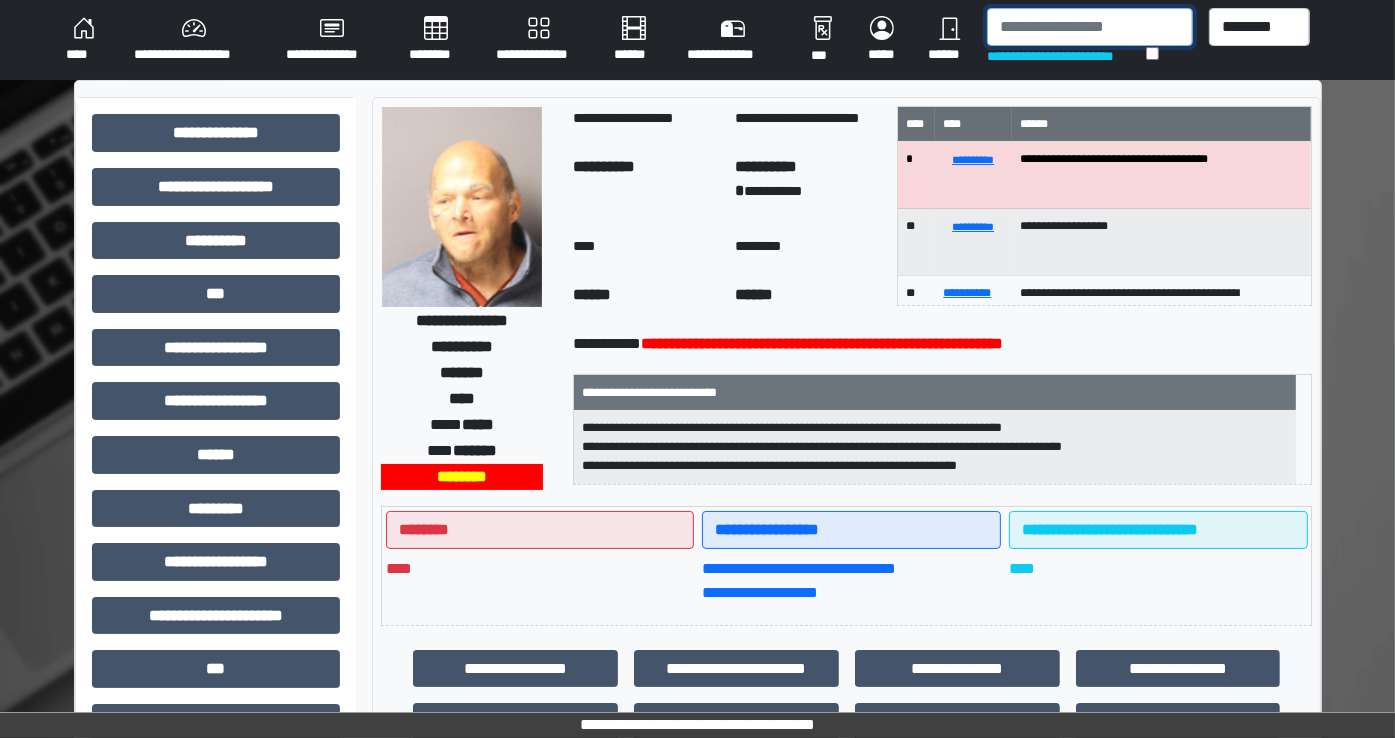 click at bounding box center (1090, 27) 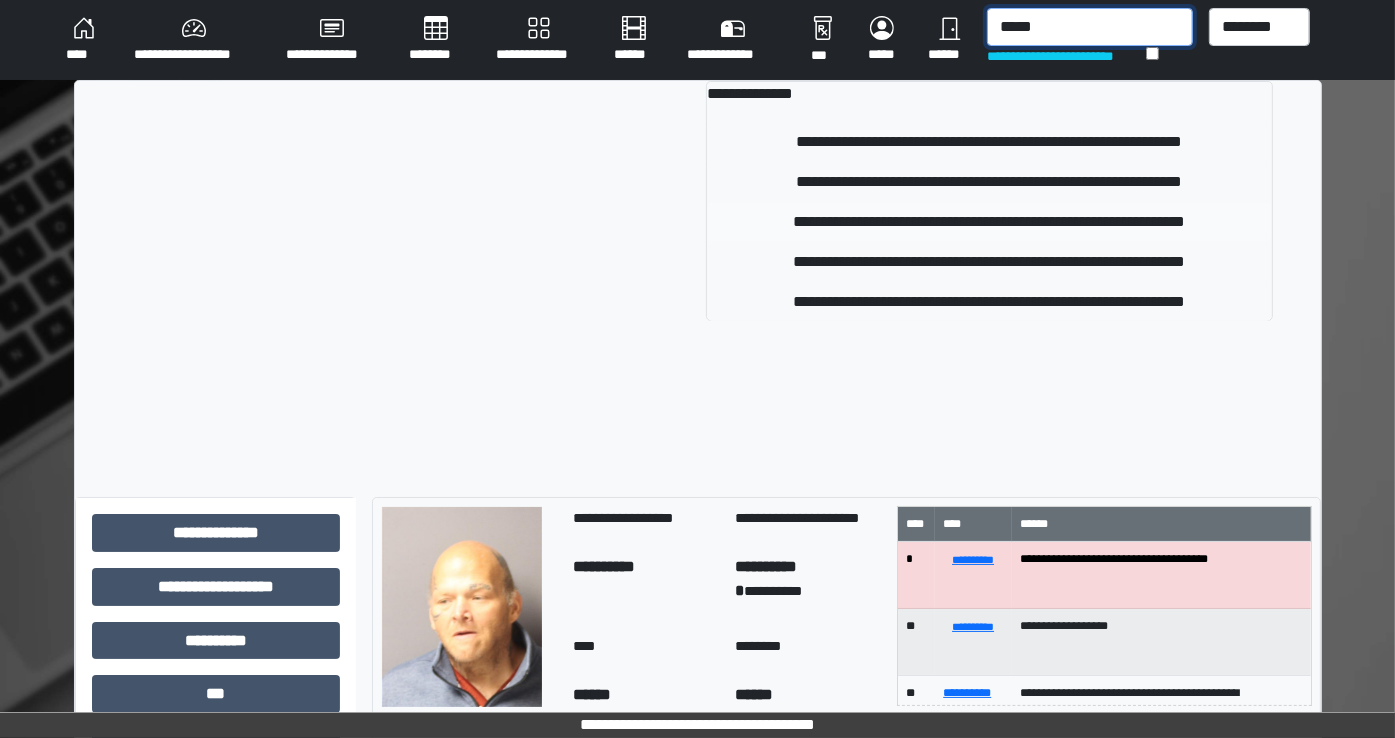 type on "*****" 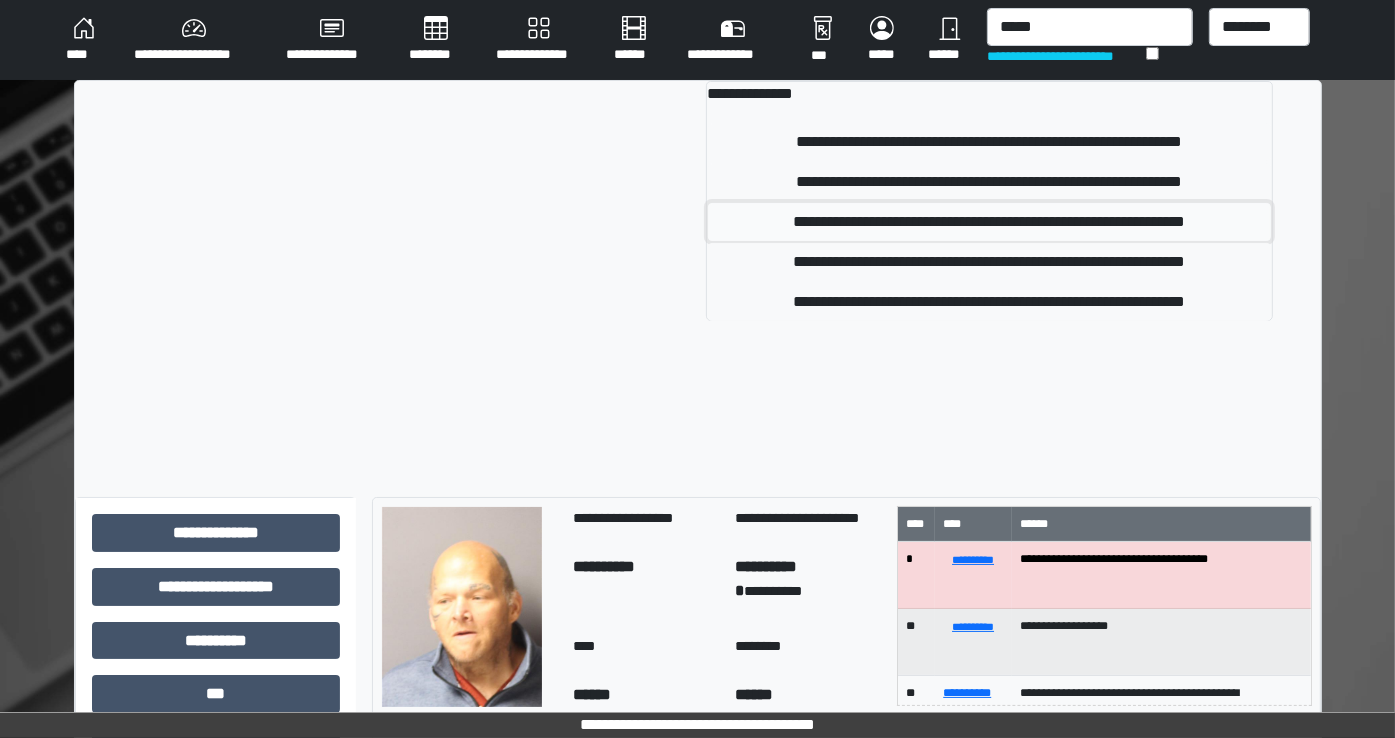 click on "**********" at bounding box center [989, 222] 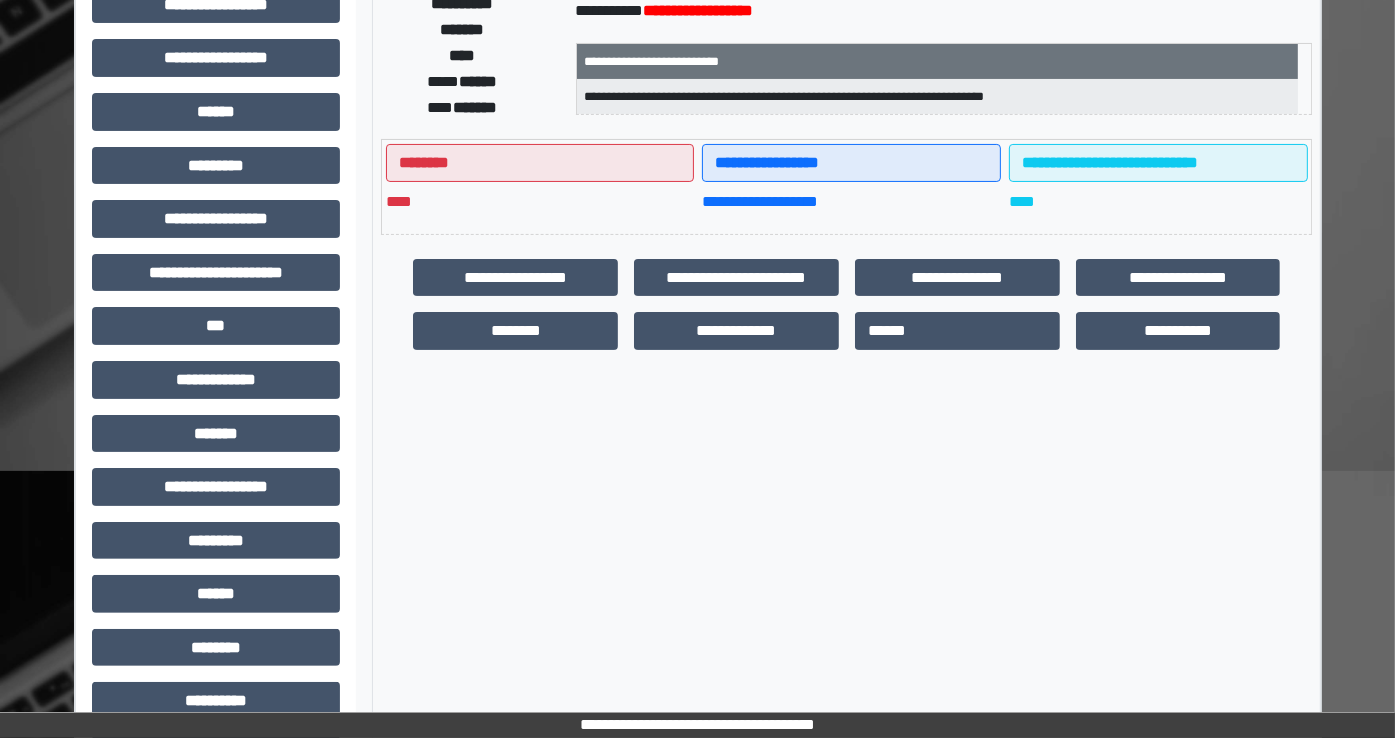 scroll, scrollTop: 344, scrollLeft: 0, axis: vertical 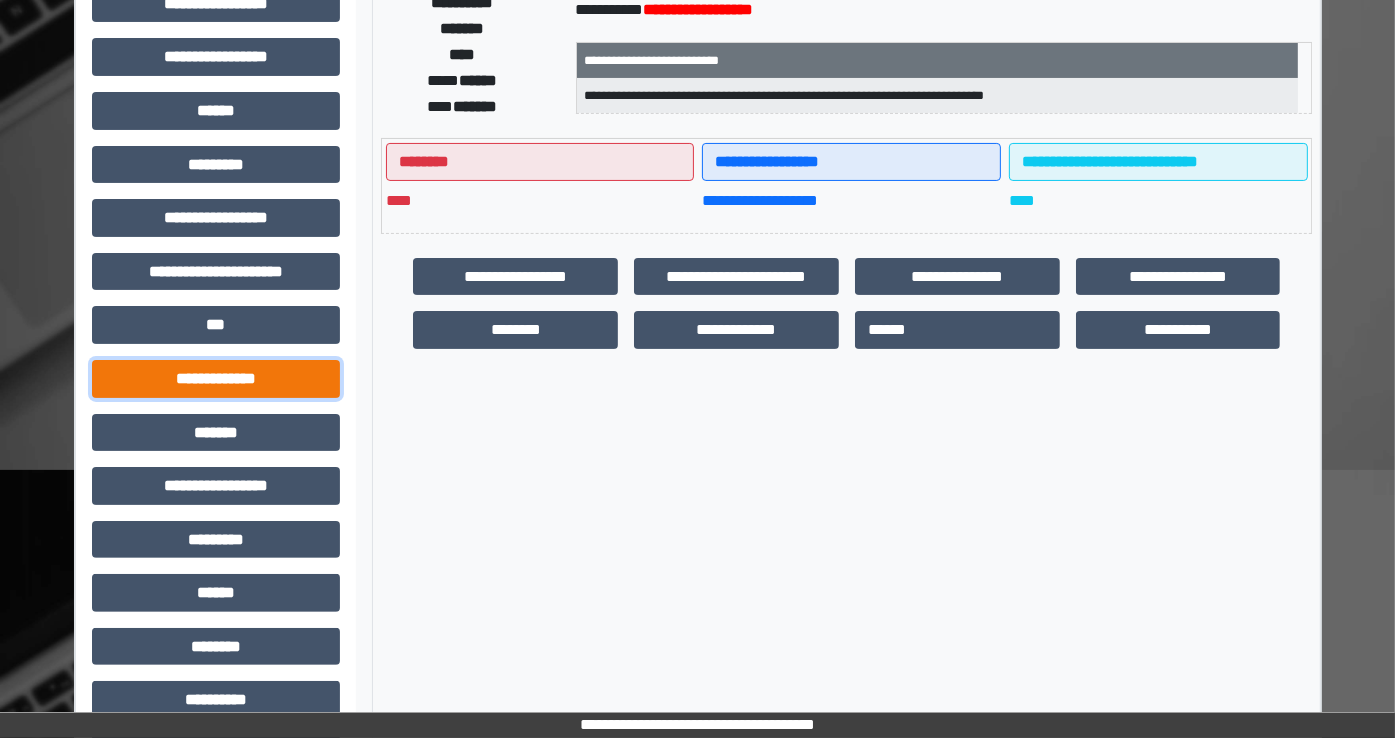 click on "**********" at bounding box center (216, 379) 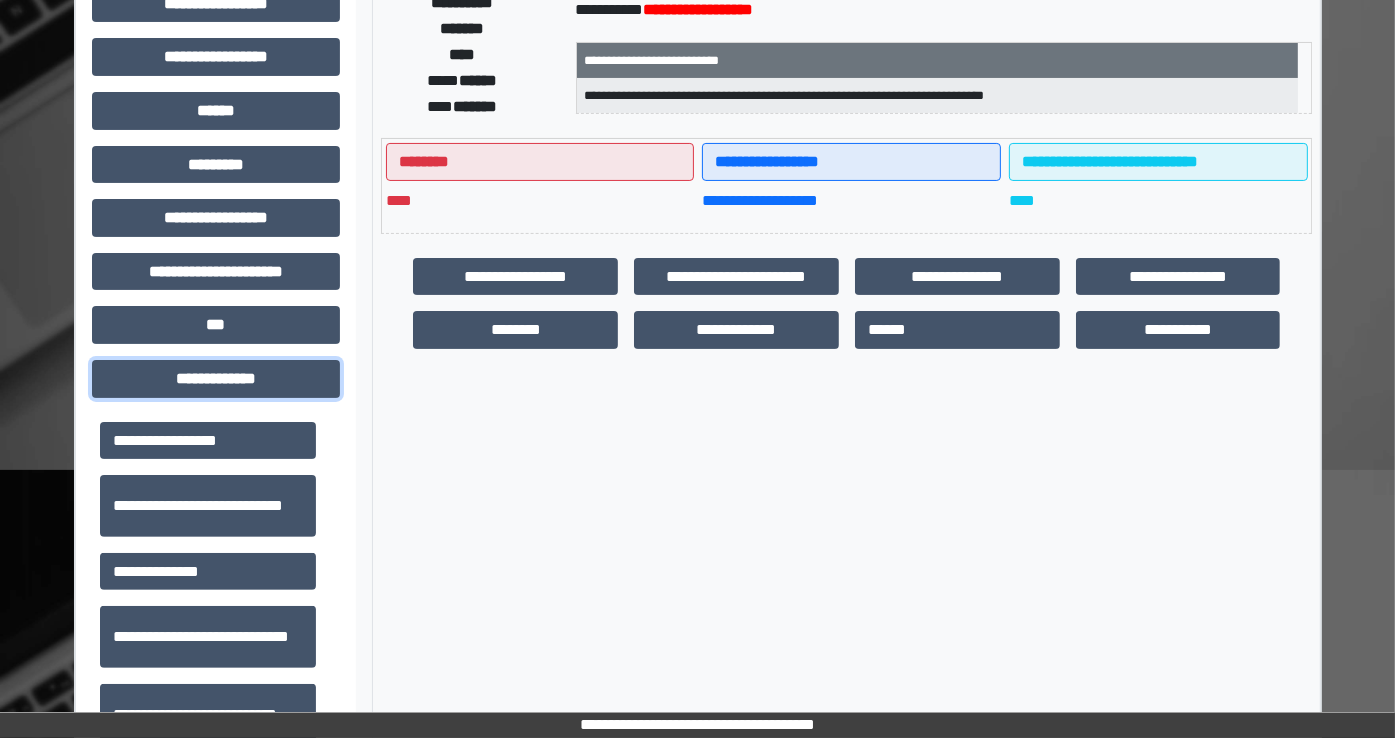 scroll, scrollTop: 15, scrollLeft: 0, axis: vertical 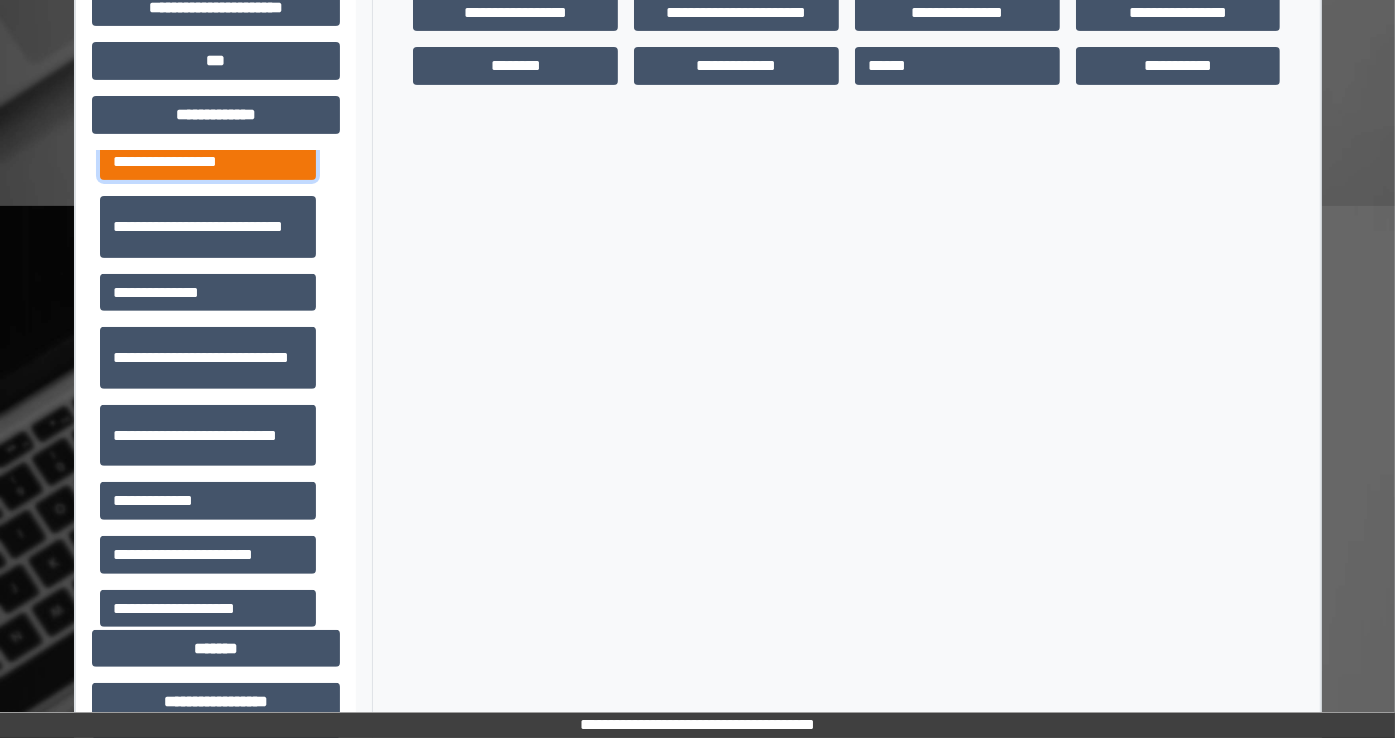 click on "**********" at bounding box center (208, 162) 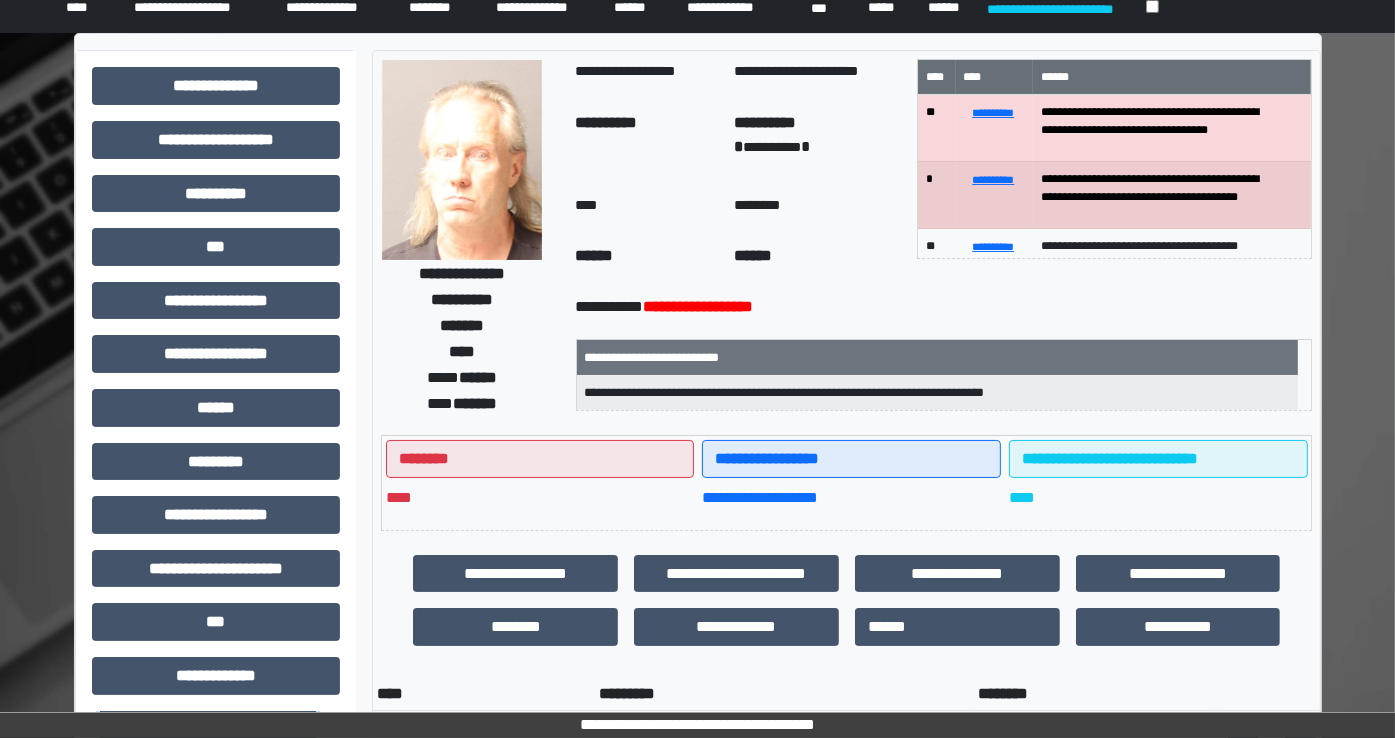 scroll, scrollTop: 36, scrollLeft: 0, axis: vertical 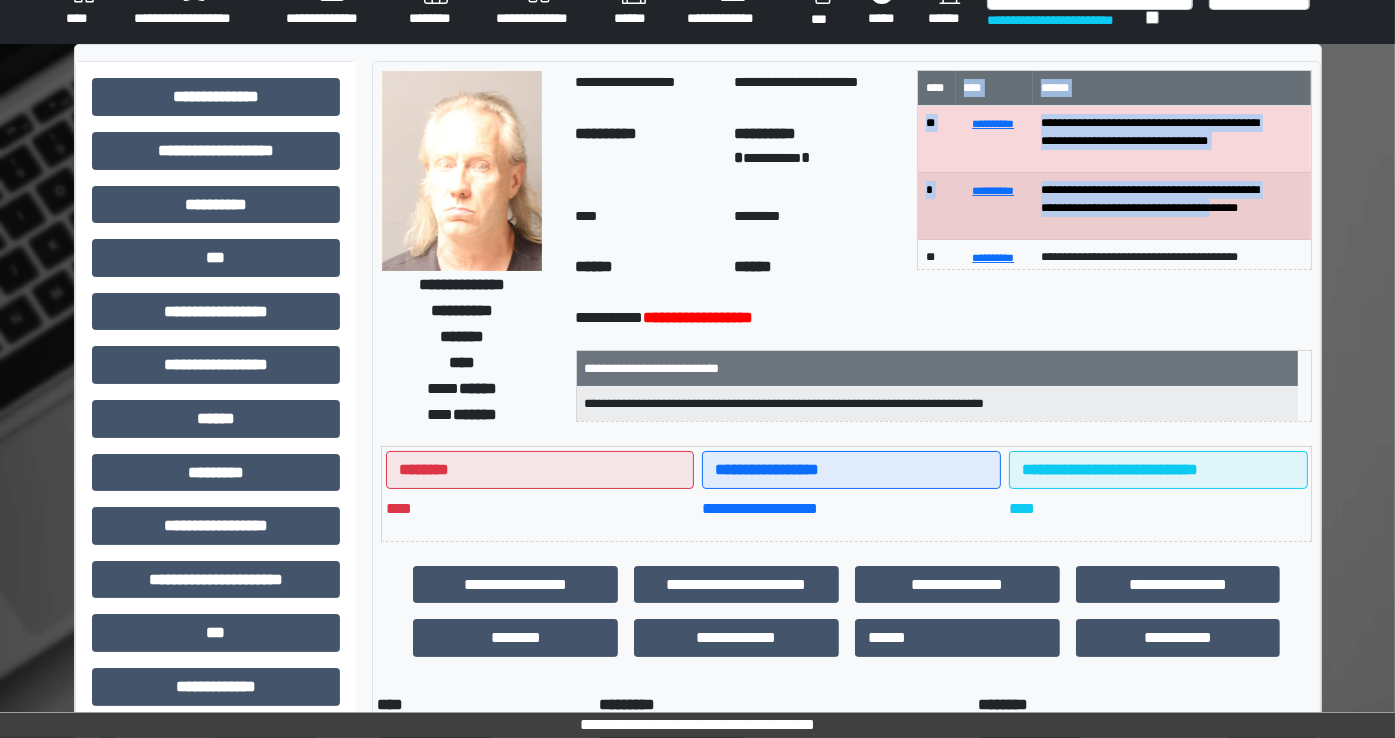 drag, startPoint x: 975, startPoint y: 104, endPoint x: 1087, endPoint y: 246, distance: 180.85353 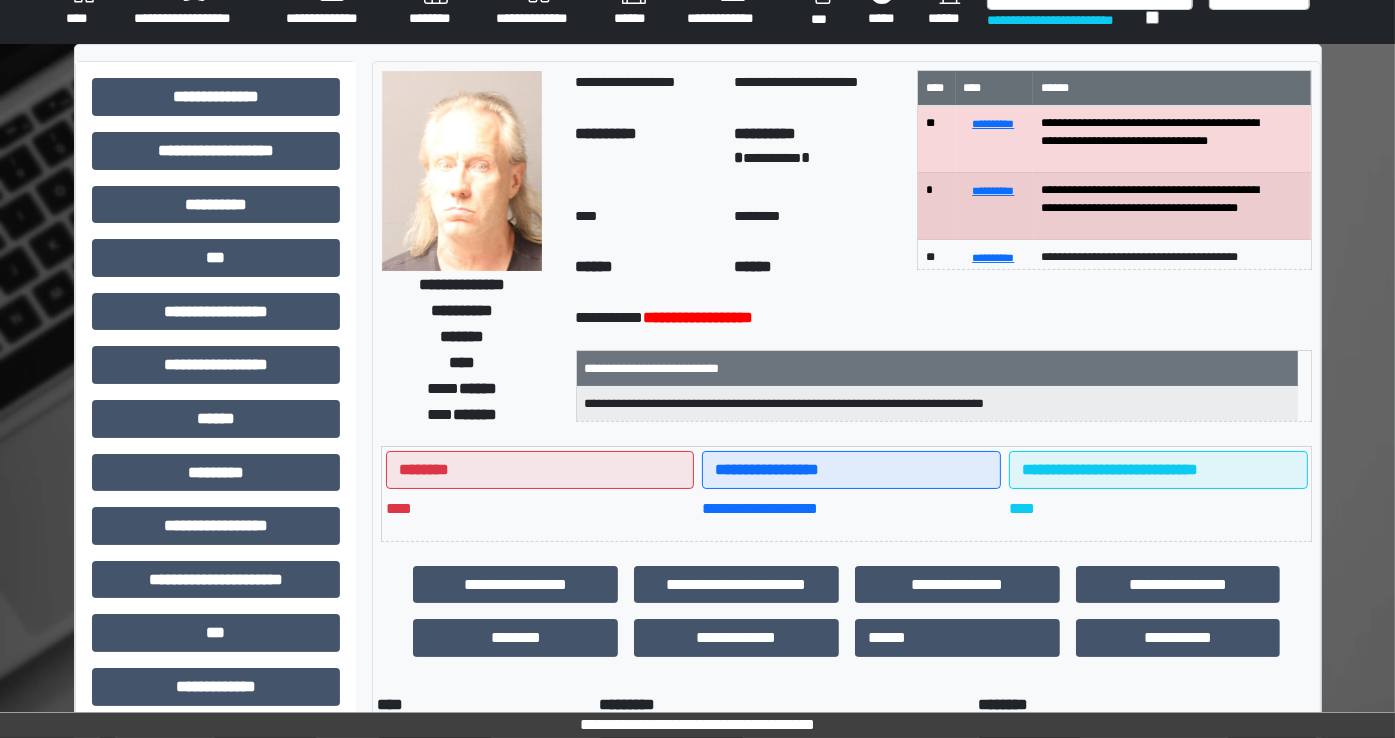 click on "**********" at bounding box center [944, 320] 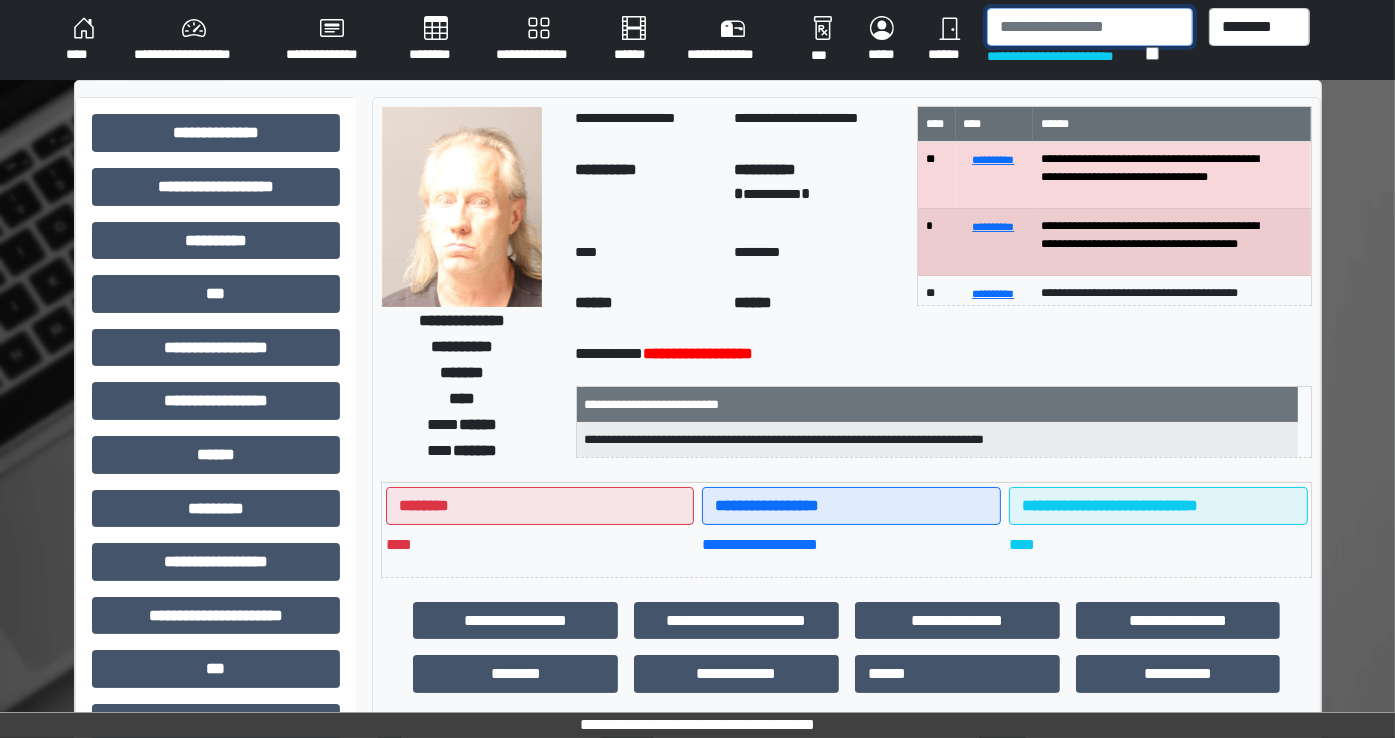 click at bounding box center [1090, 27] 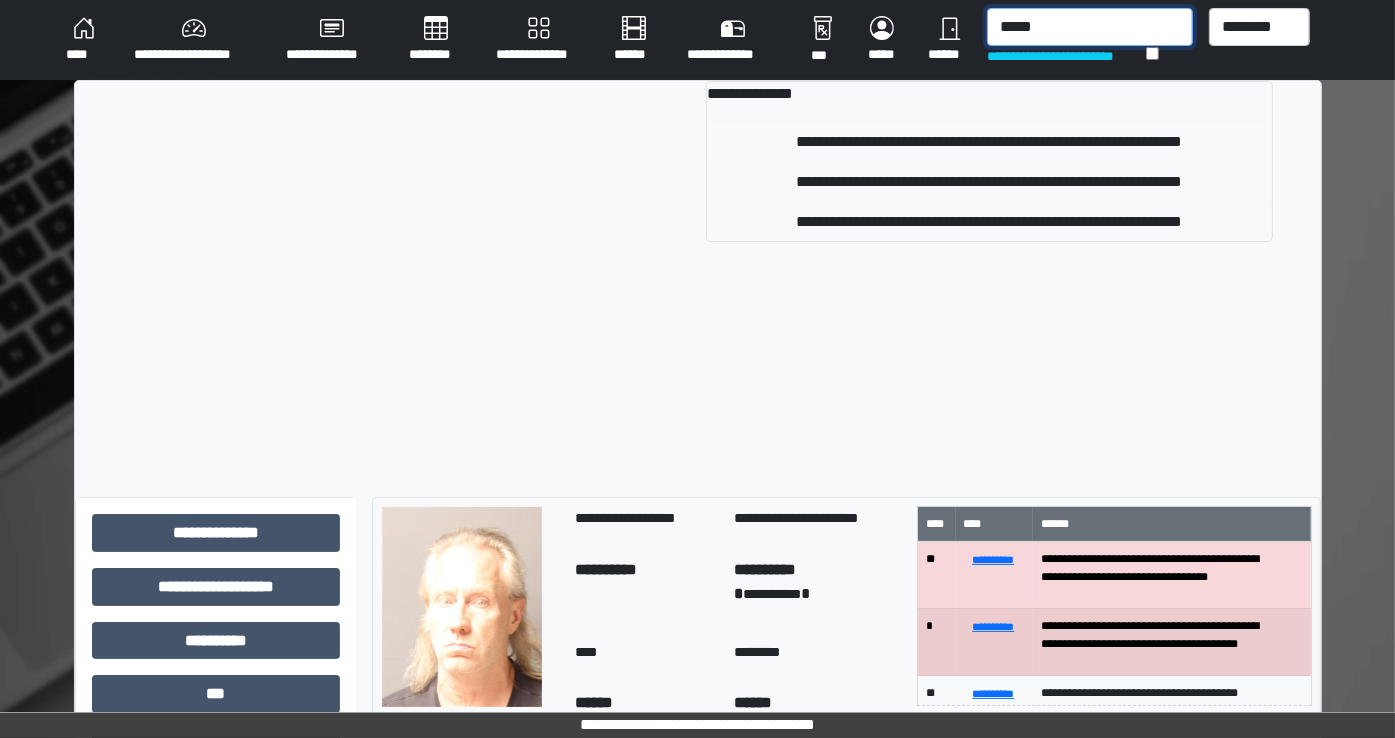 type on "*****" 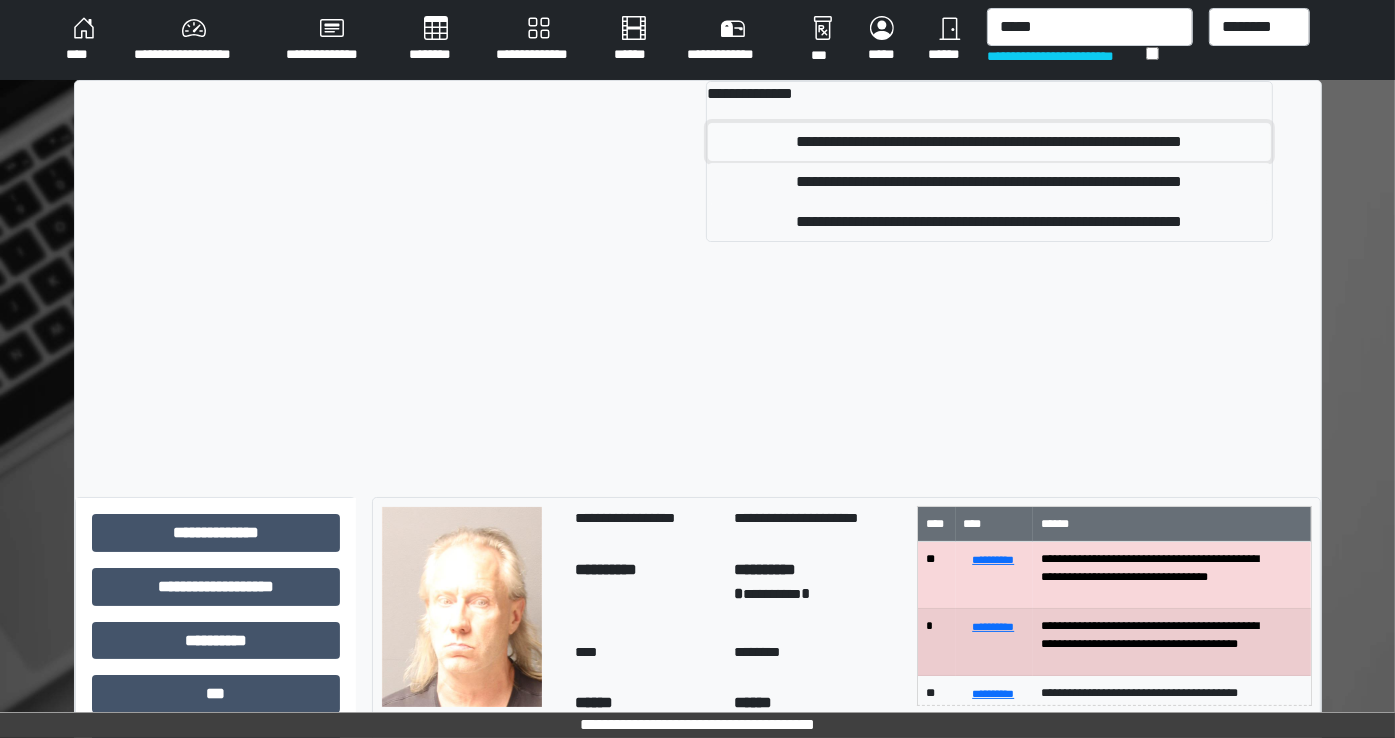click on "**********" at bounding box center [989, 142] 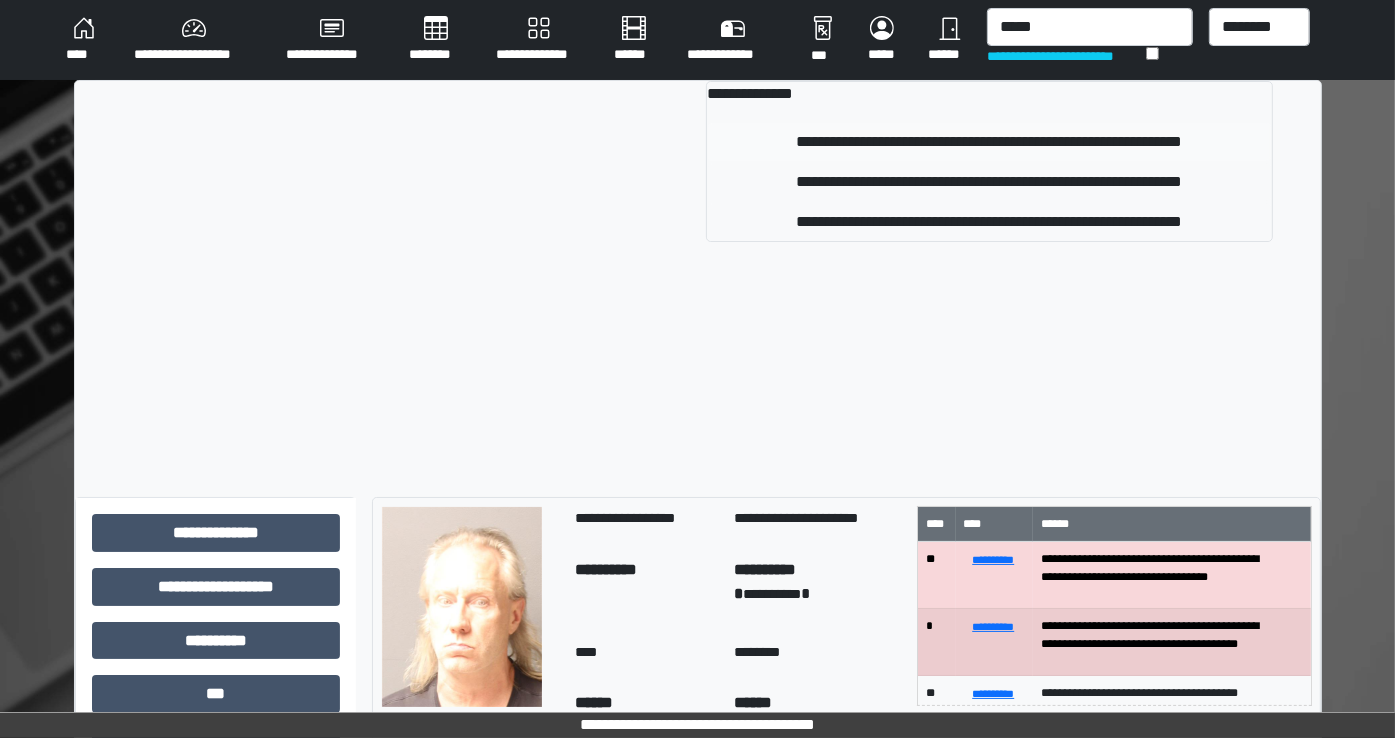 type 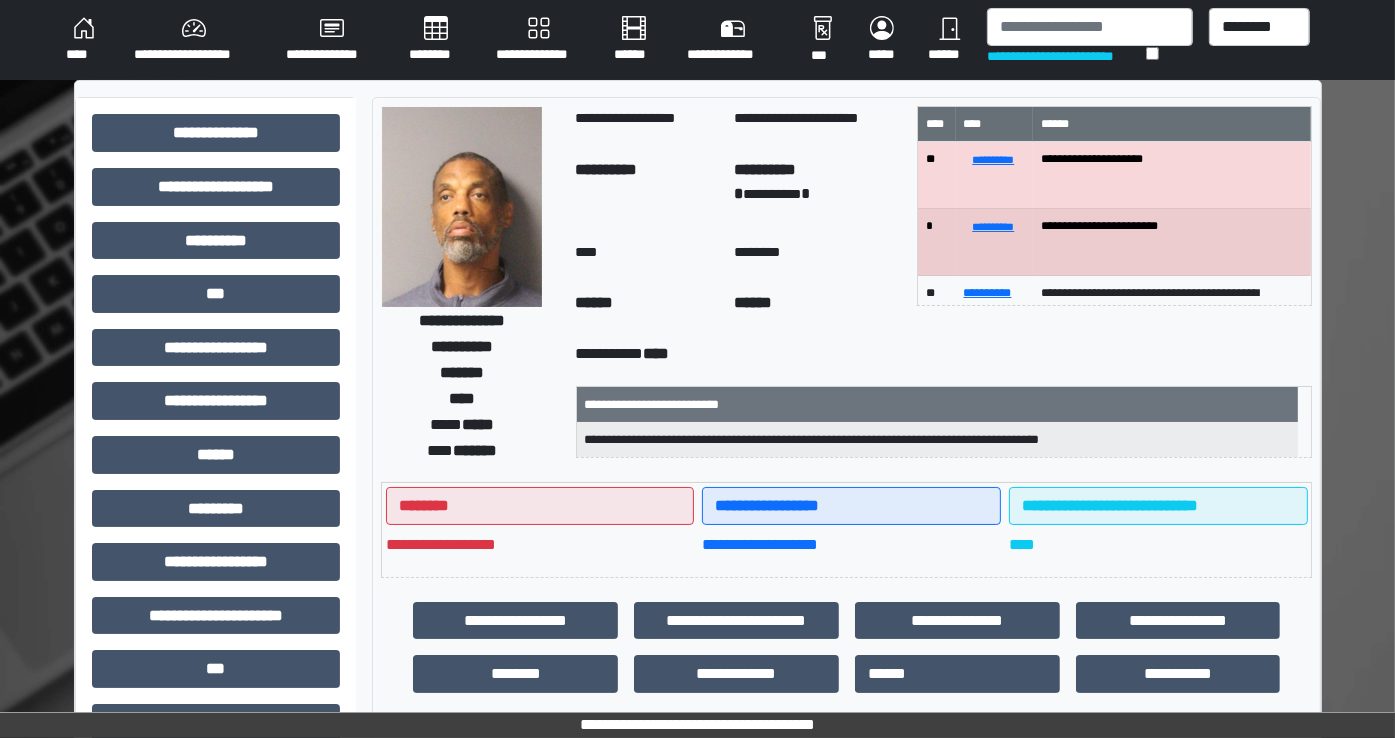 scroll, scrollTop: 252, scrollLeft: 0, axis: vertical 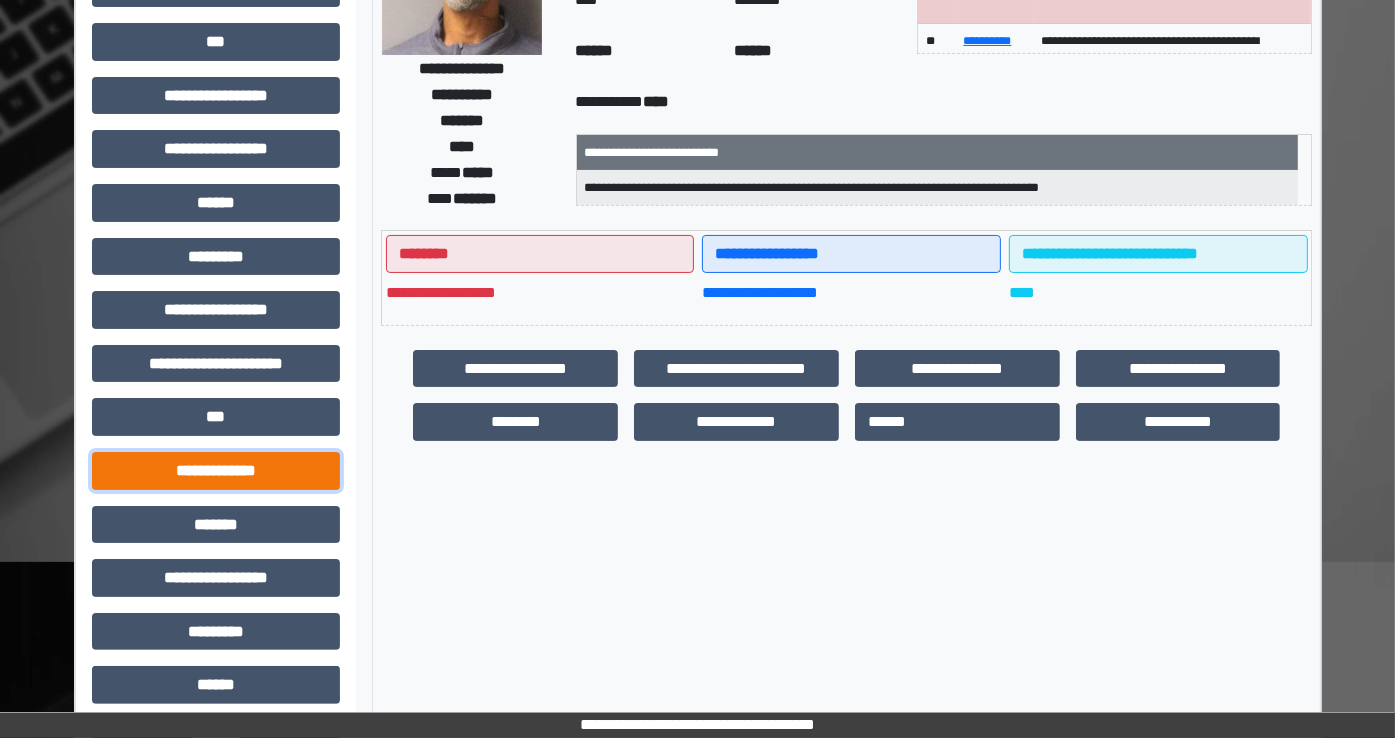 click on "**********" at bounding box center (216, 471) 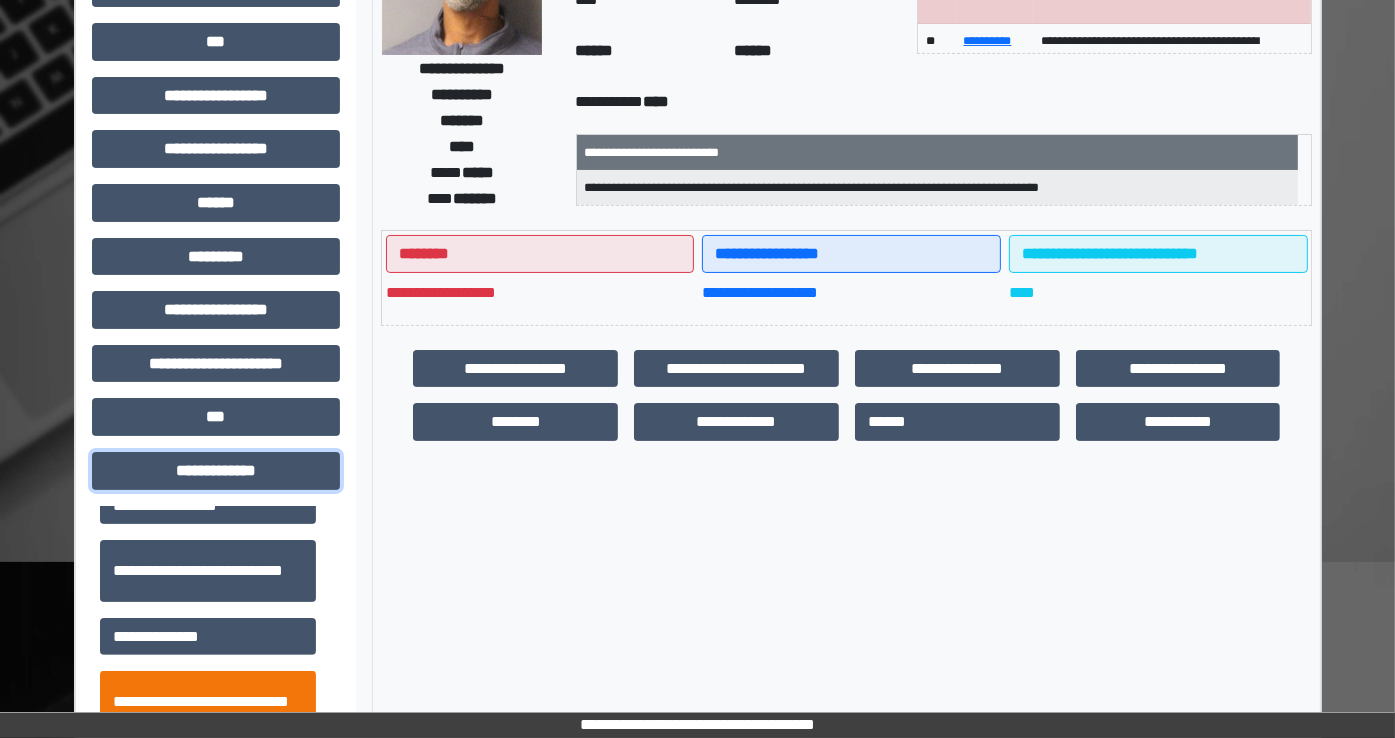 scroll, scrollTop: 20, scrollLeft: 0, axis: vertical 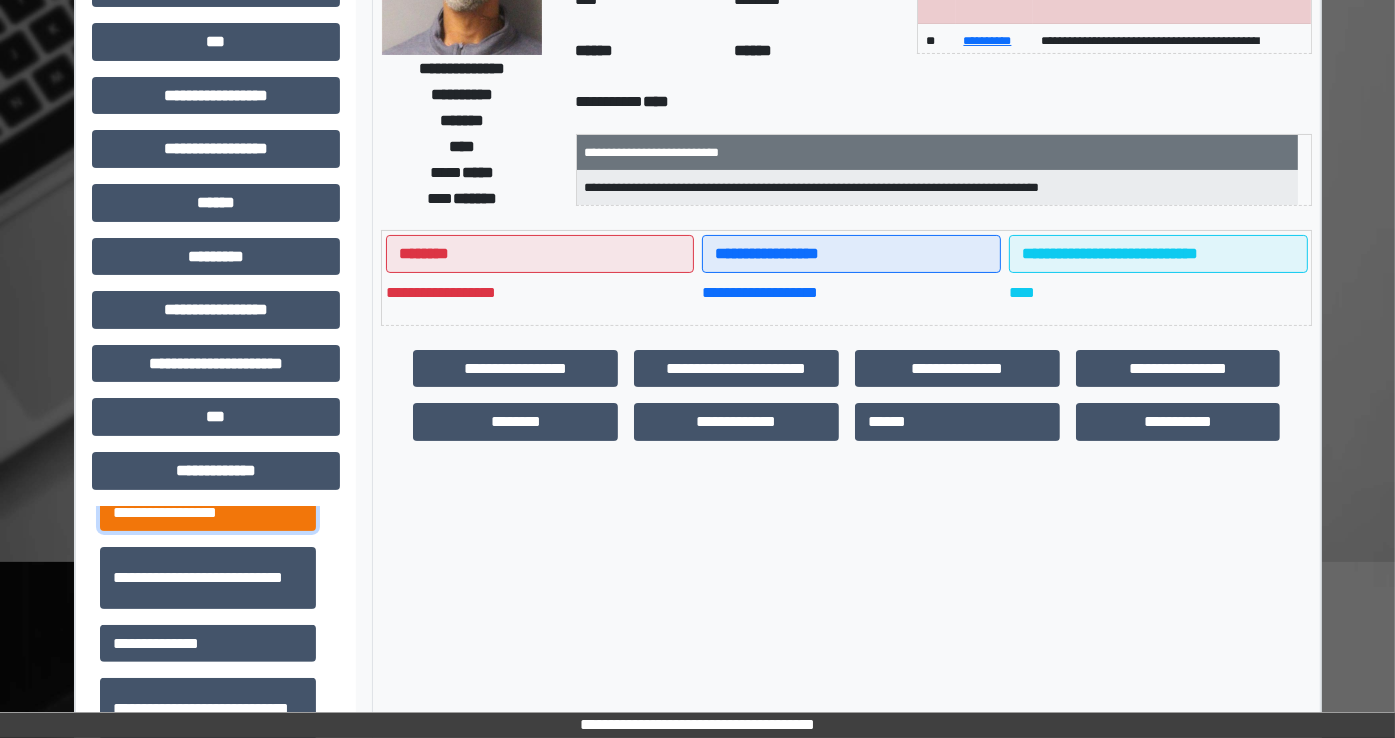 click on "**********" at bounding box center [208, 513] 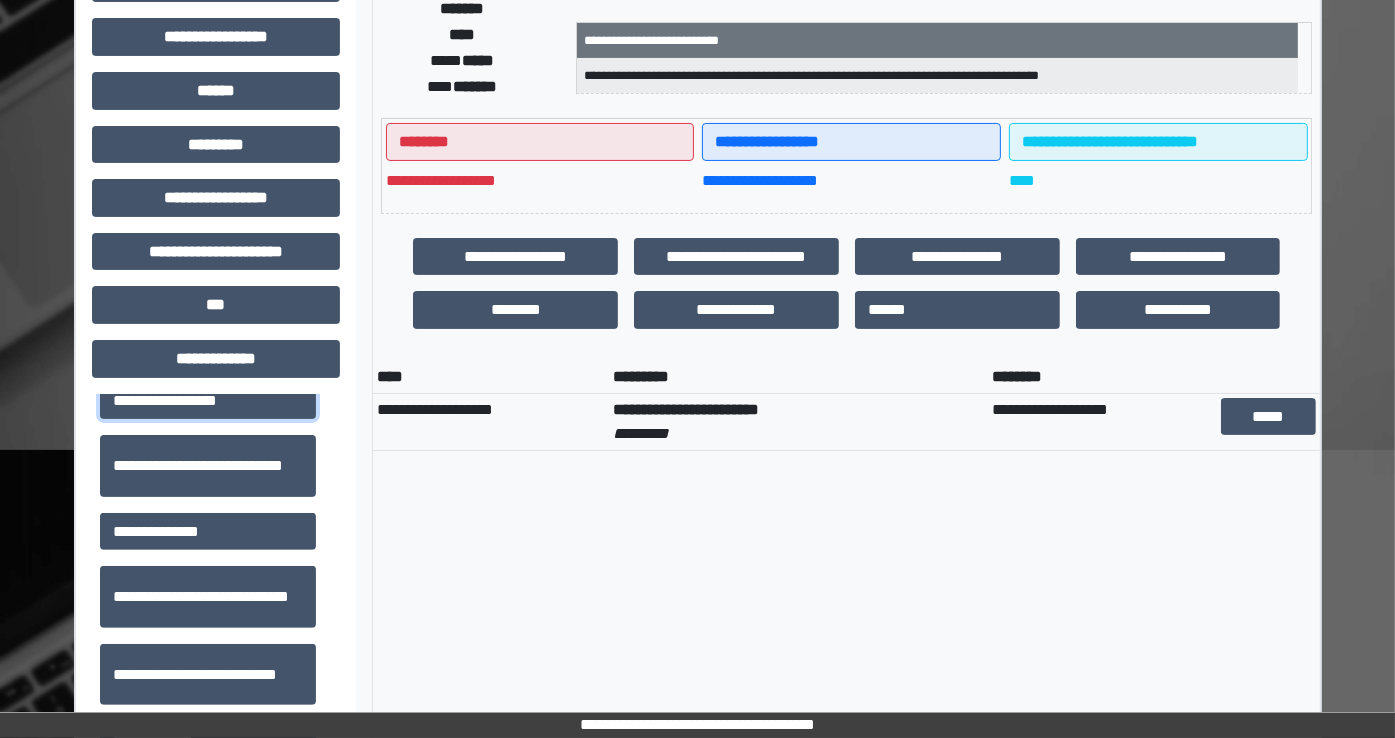 scroll, scrollTop: 390, scrollLeft: 0, axis: vertical 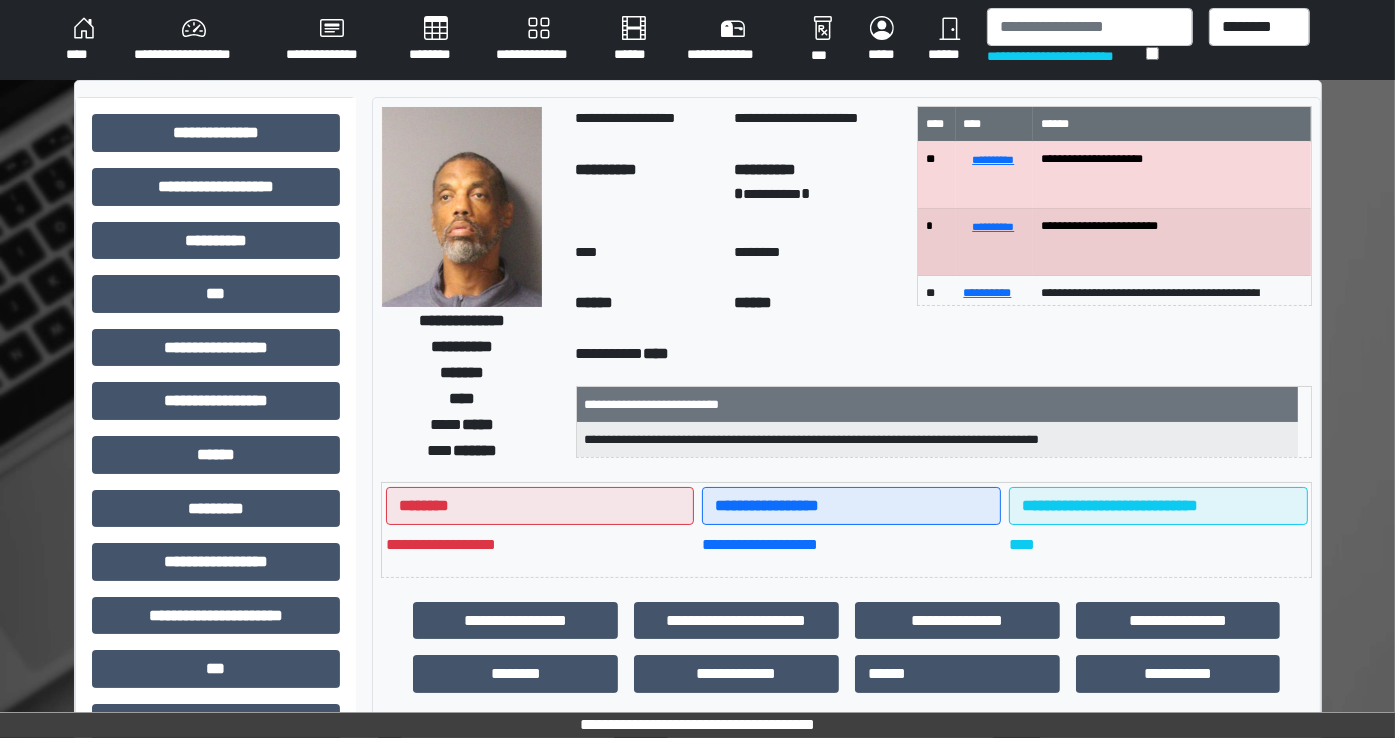 type 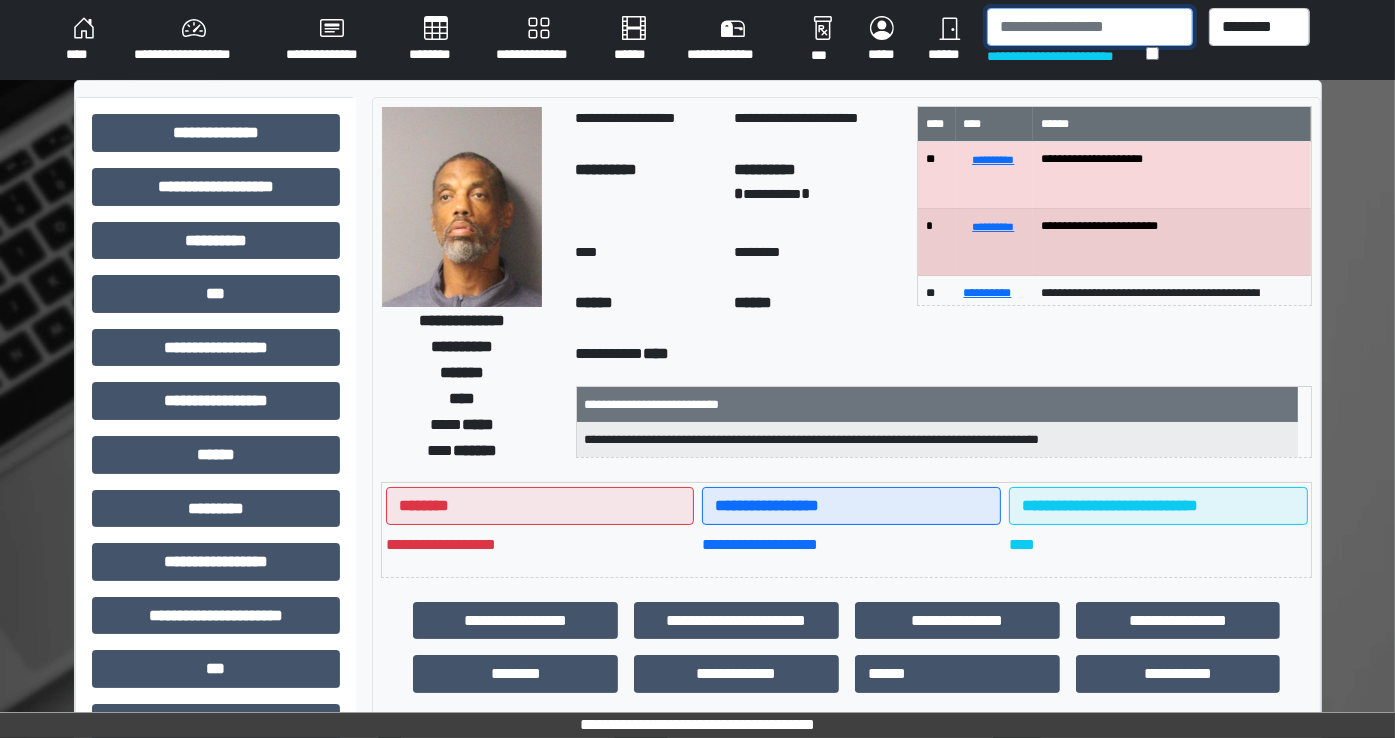 click at bounding box center [1090, 27] 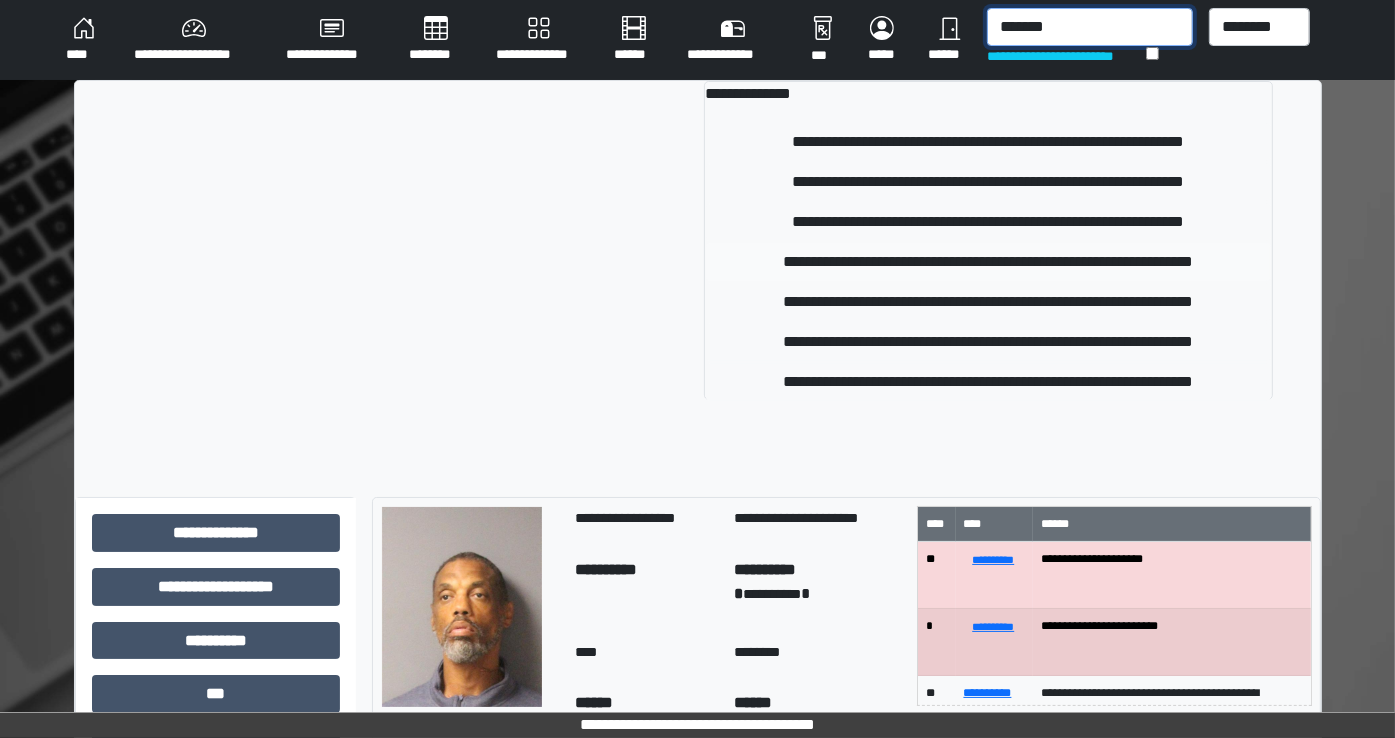 type on "*******" 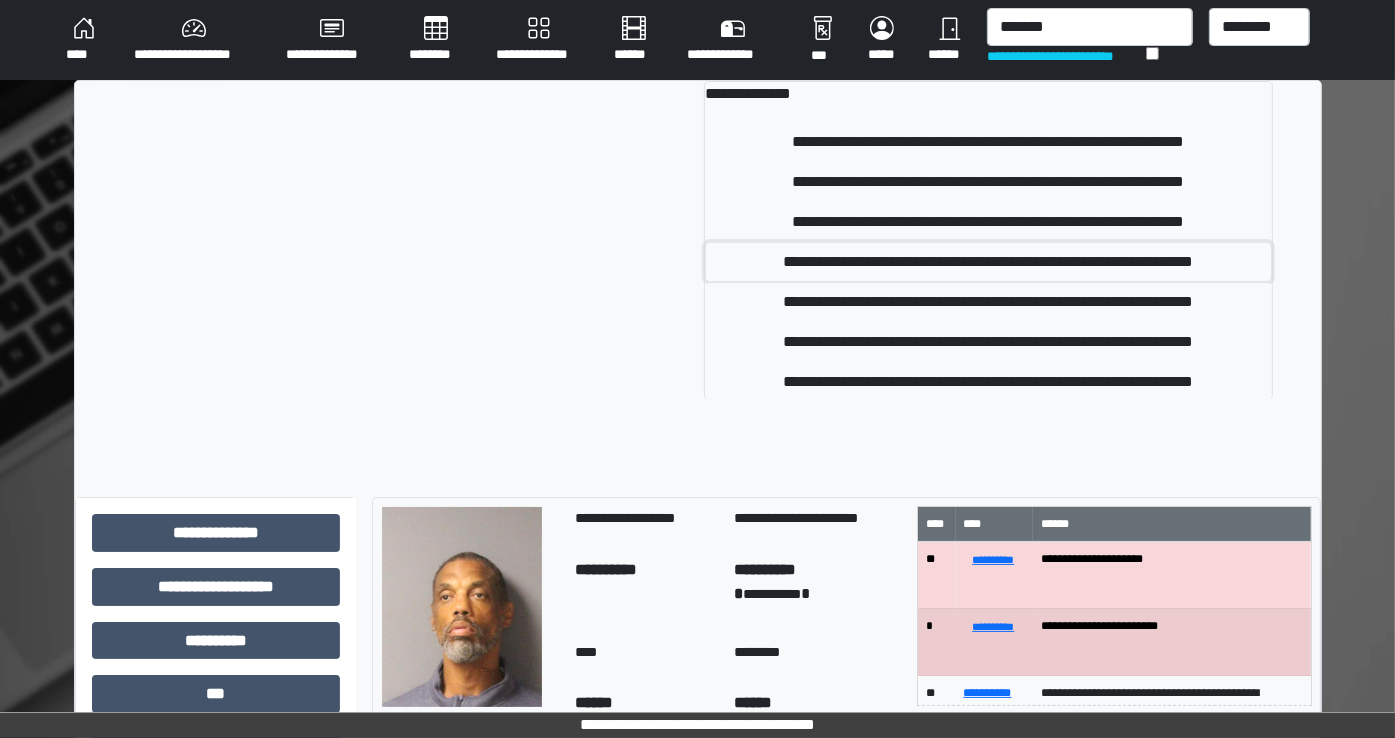 click on "**********" at bounding box center (988, 262) 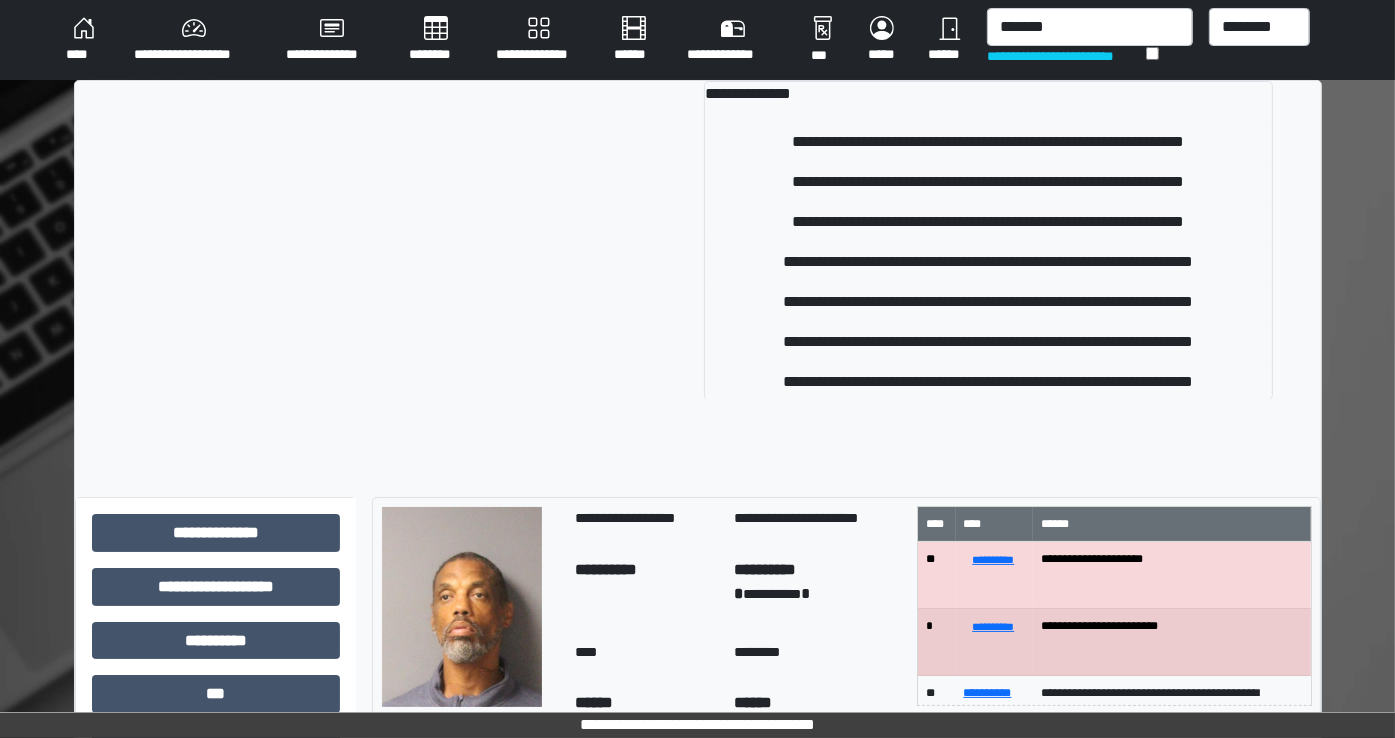 type 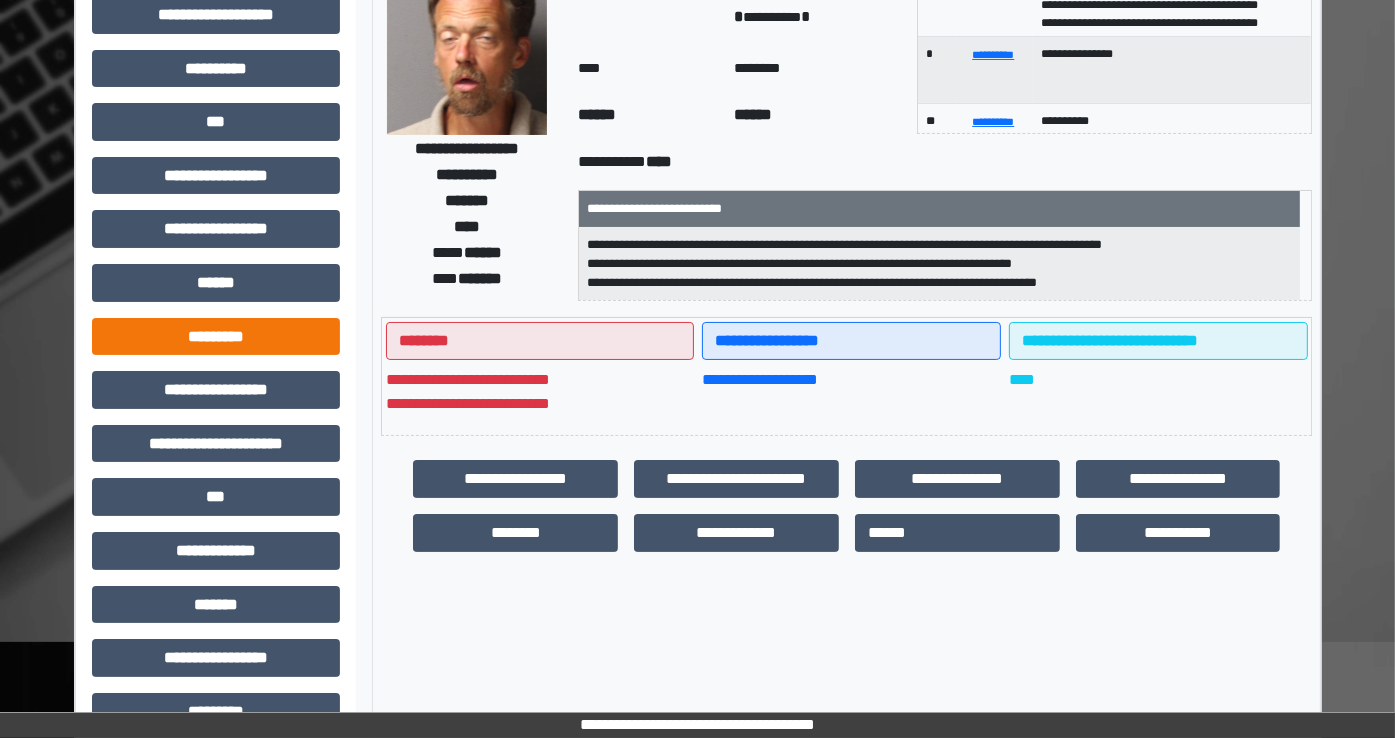 scroll, scrollTop: 0, scrollLeft: 0, axis: both 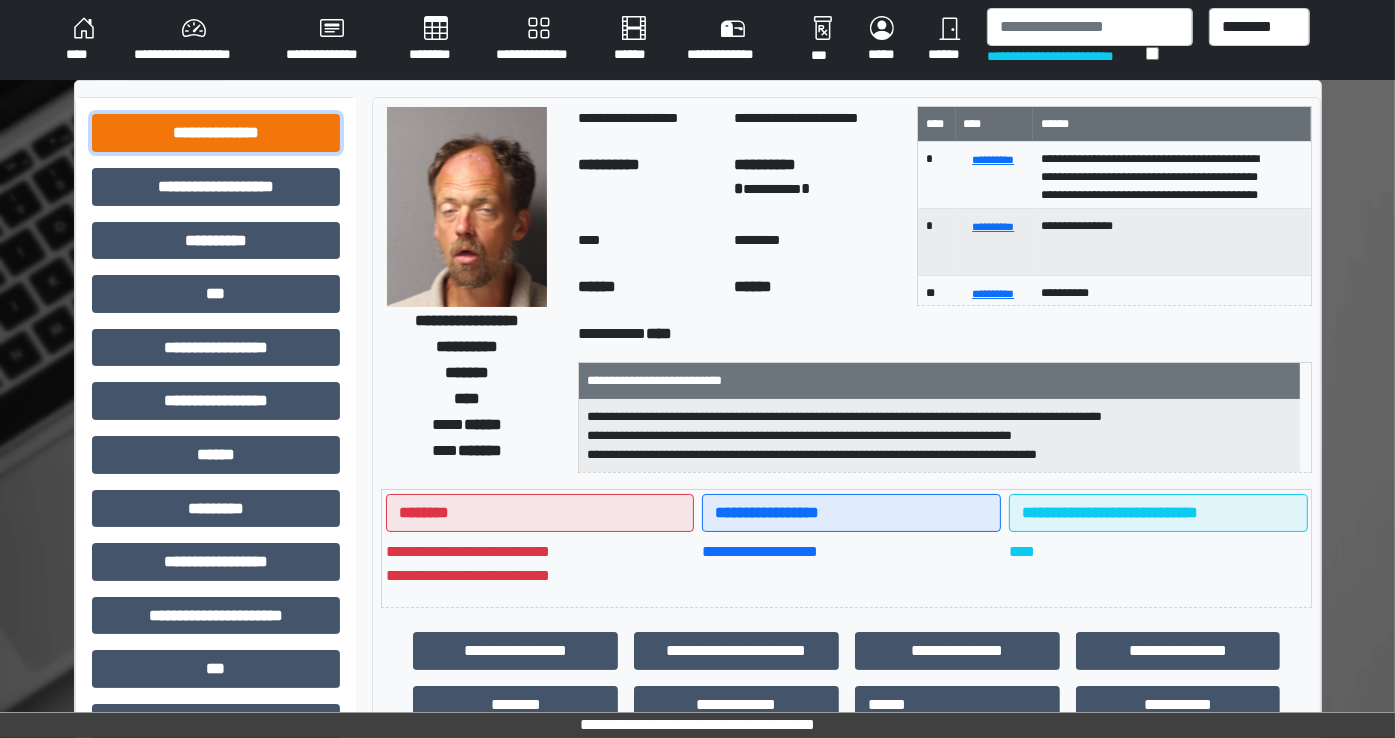 click on "**********" at bounding box center (216, 133) 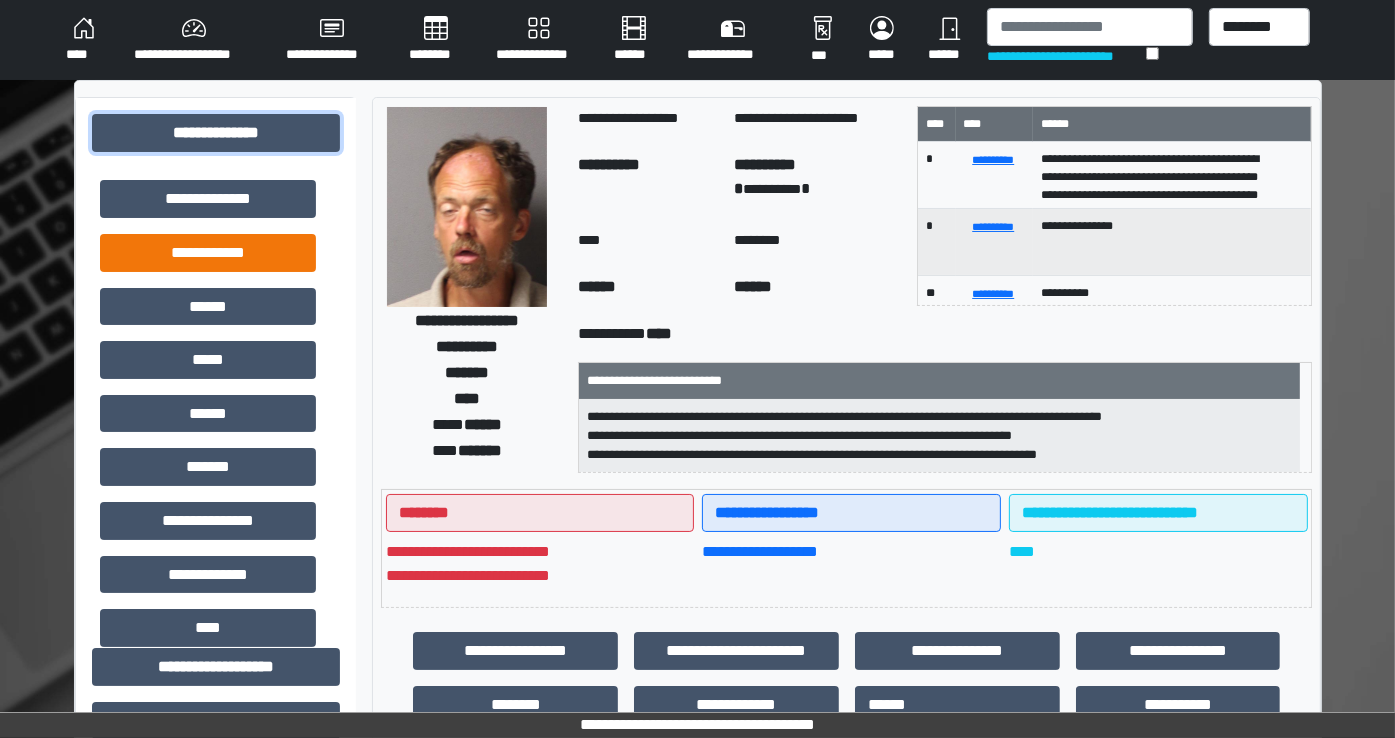 scroll, scrollTop: 235, scrollLeft: 0, axis: vertical 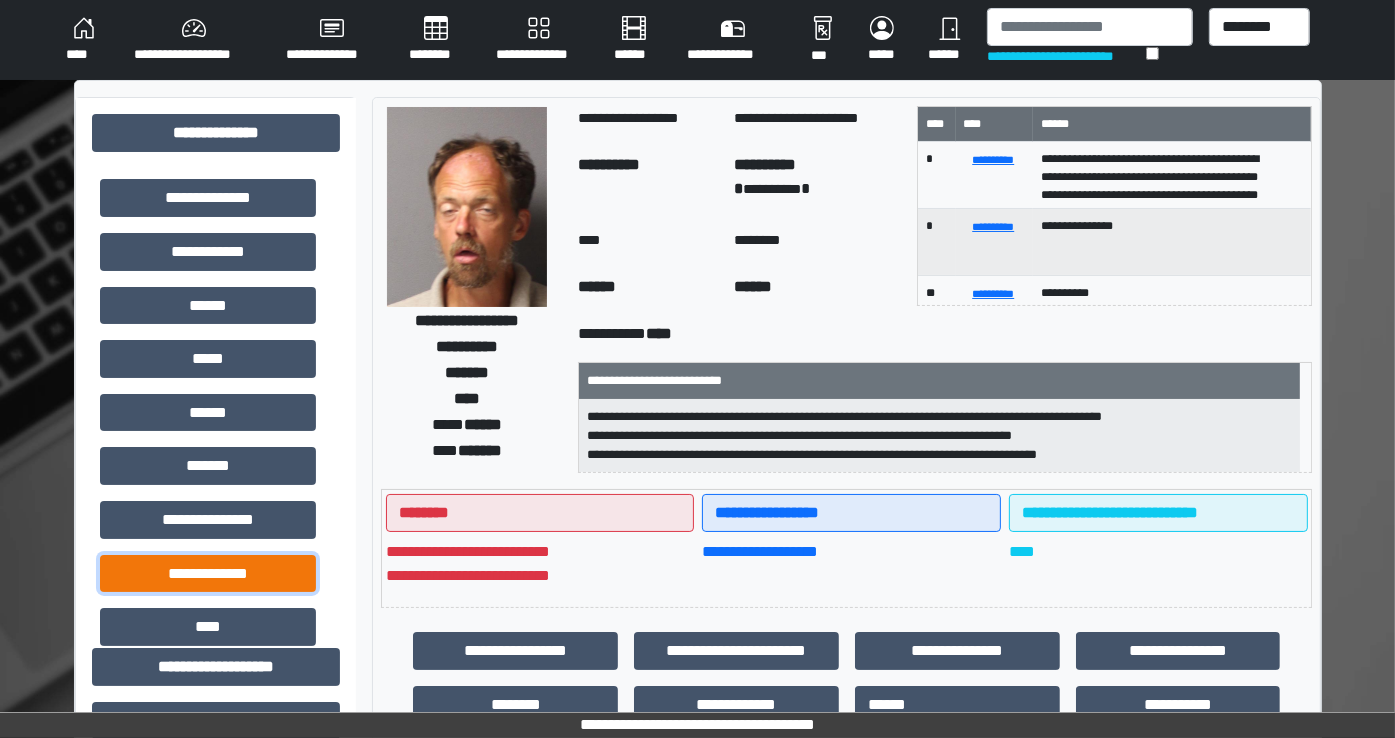 click on "**********" at bounding box center [208, 574] 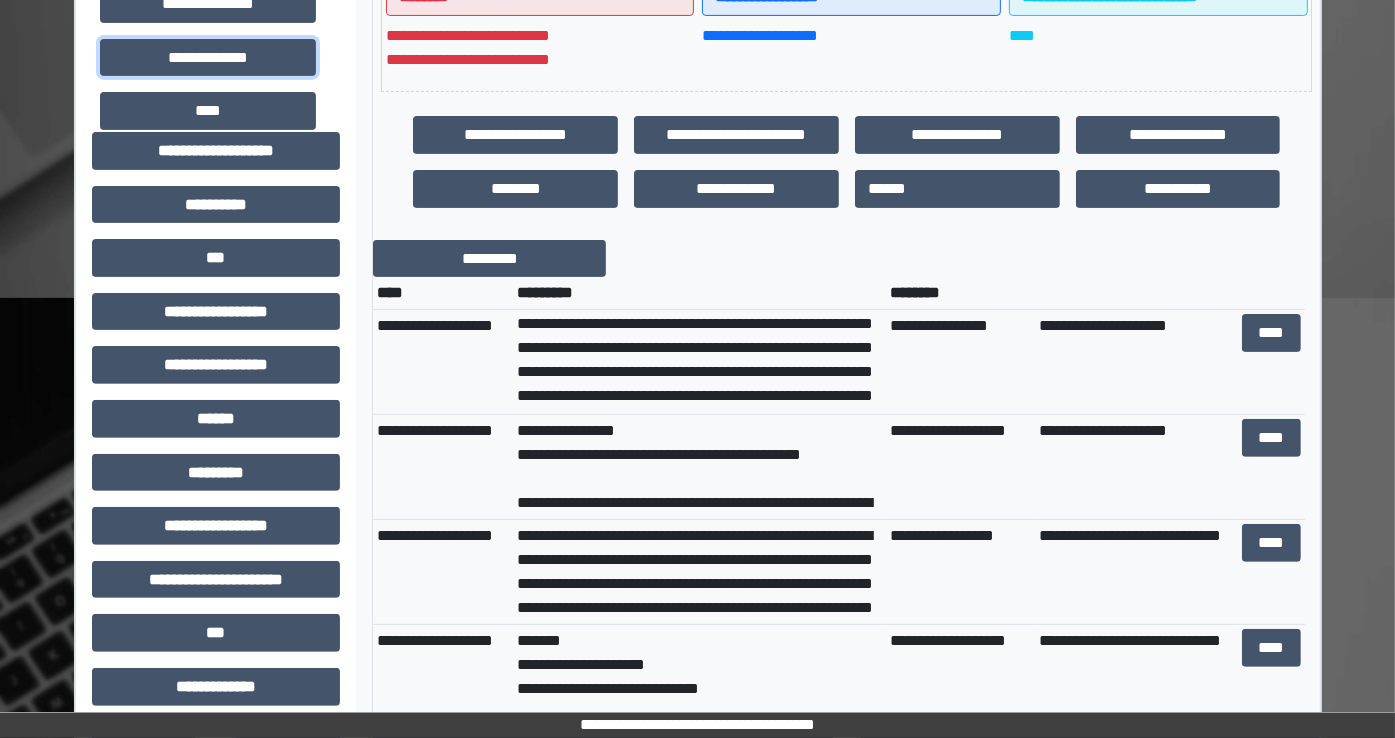 scroll, scrollTop: 123, scrollLeft: 0, axis: vertical 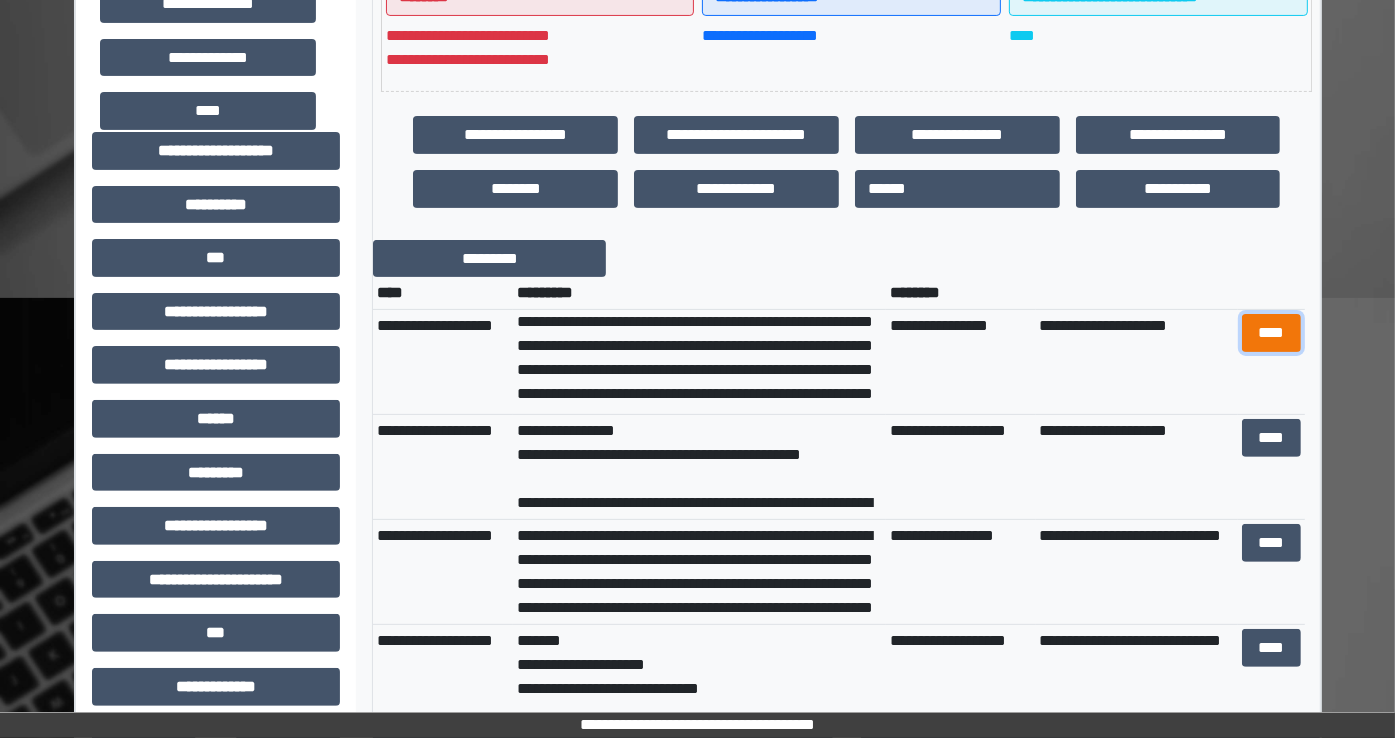 click on "****" at bounding box center [1271, 333] 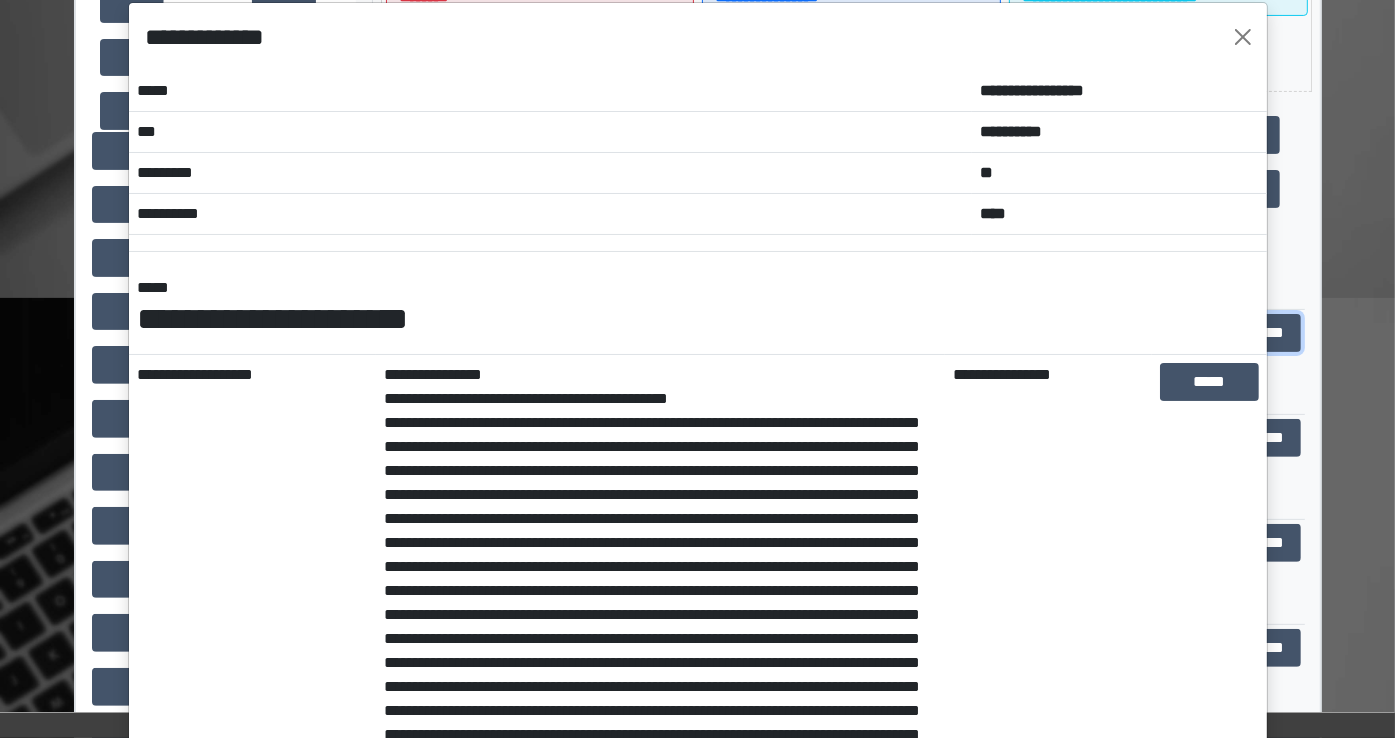 scroll, scrollTop: 0, scrollLeft: 0, axis: both 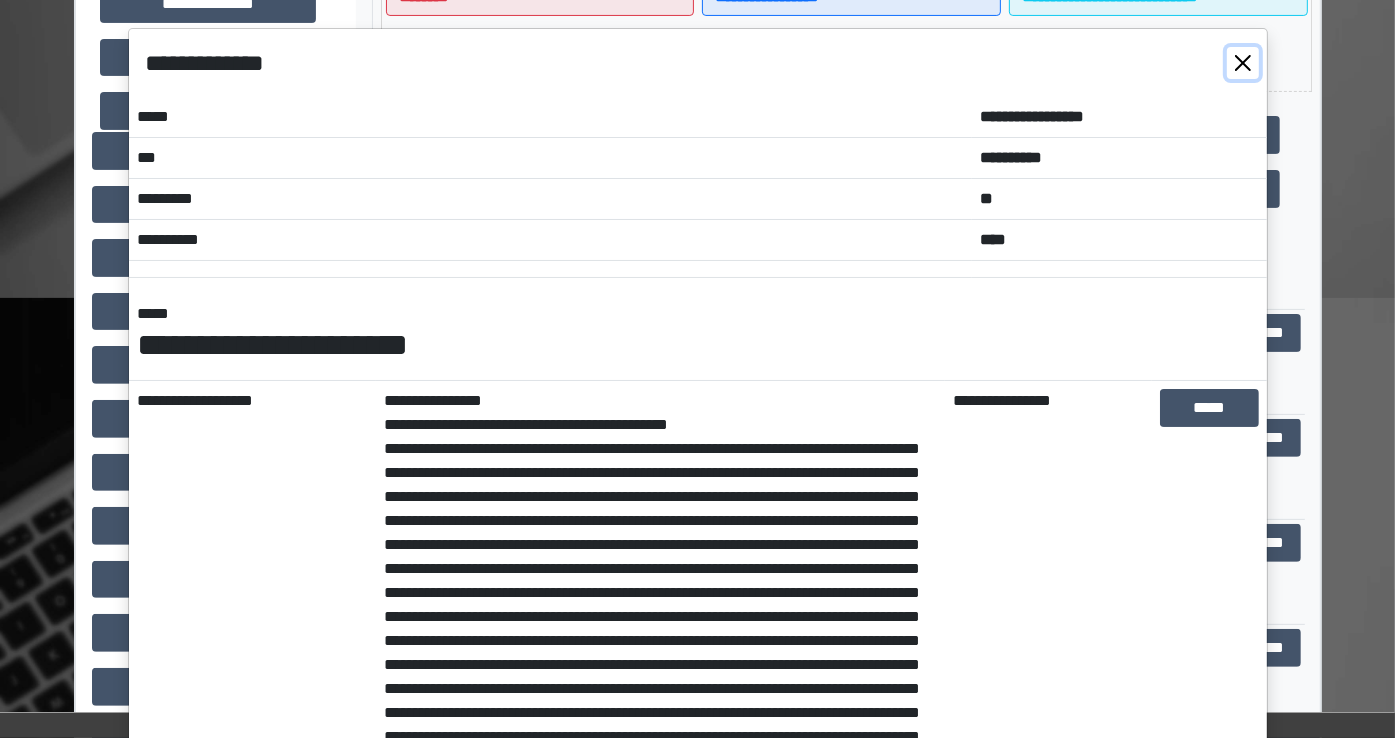 click at bounding box center (1243, 63) 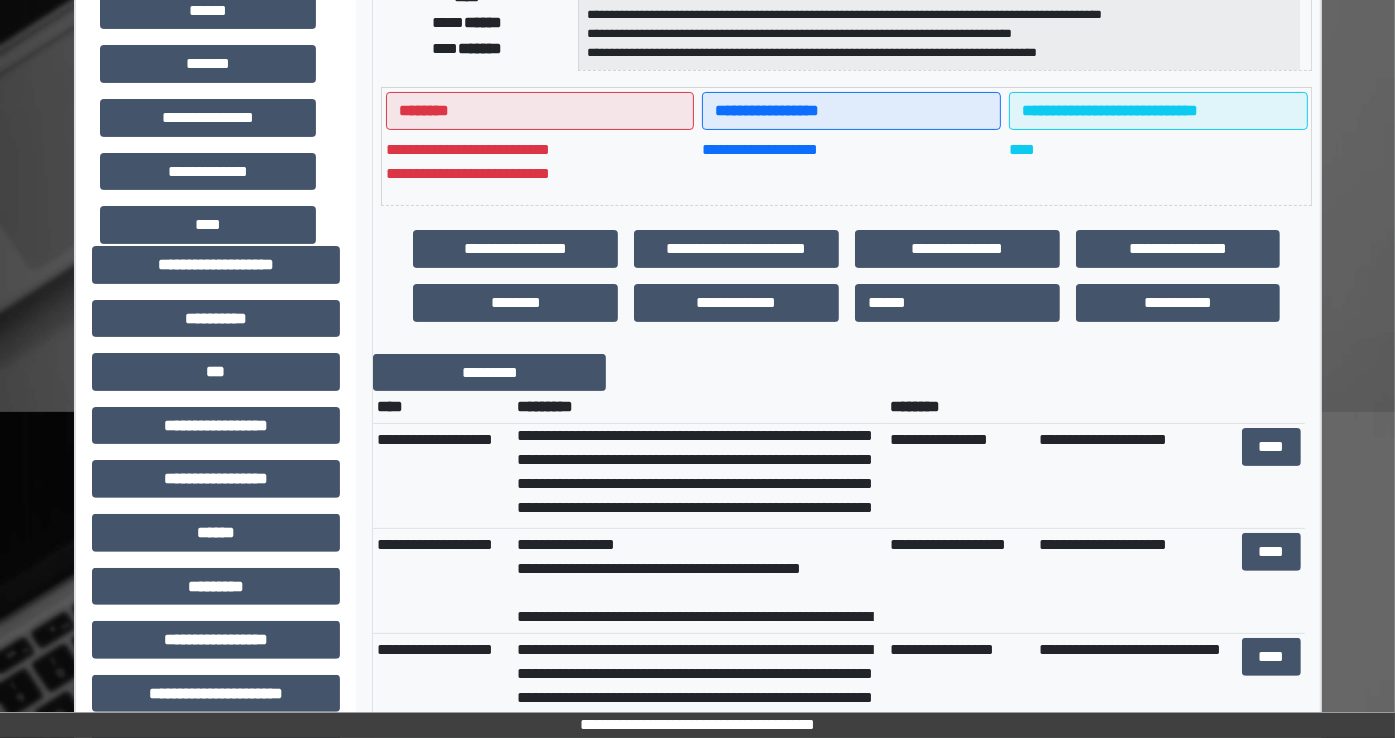 scroll, scrollTop: 400, scrollLeft: 0, axis: vertical 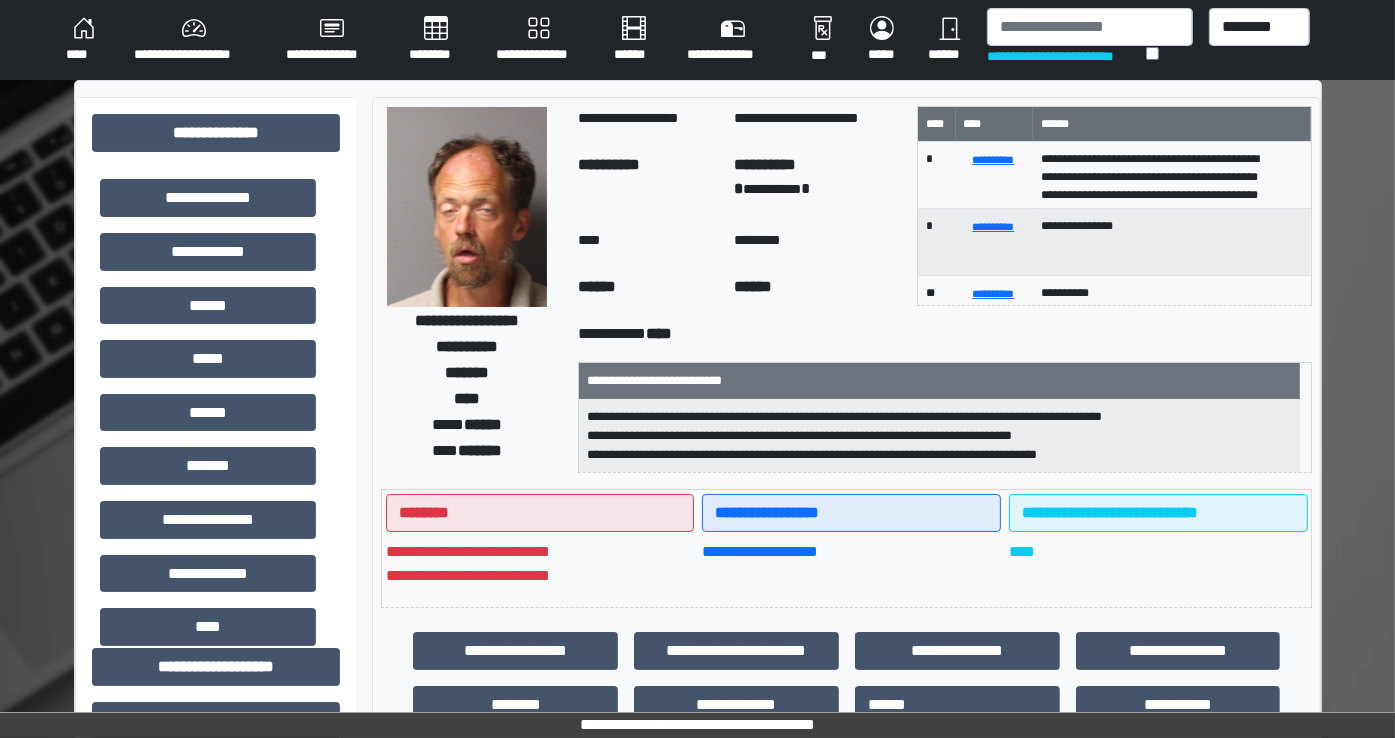 click on "**********" at bounding box center (697, 863) 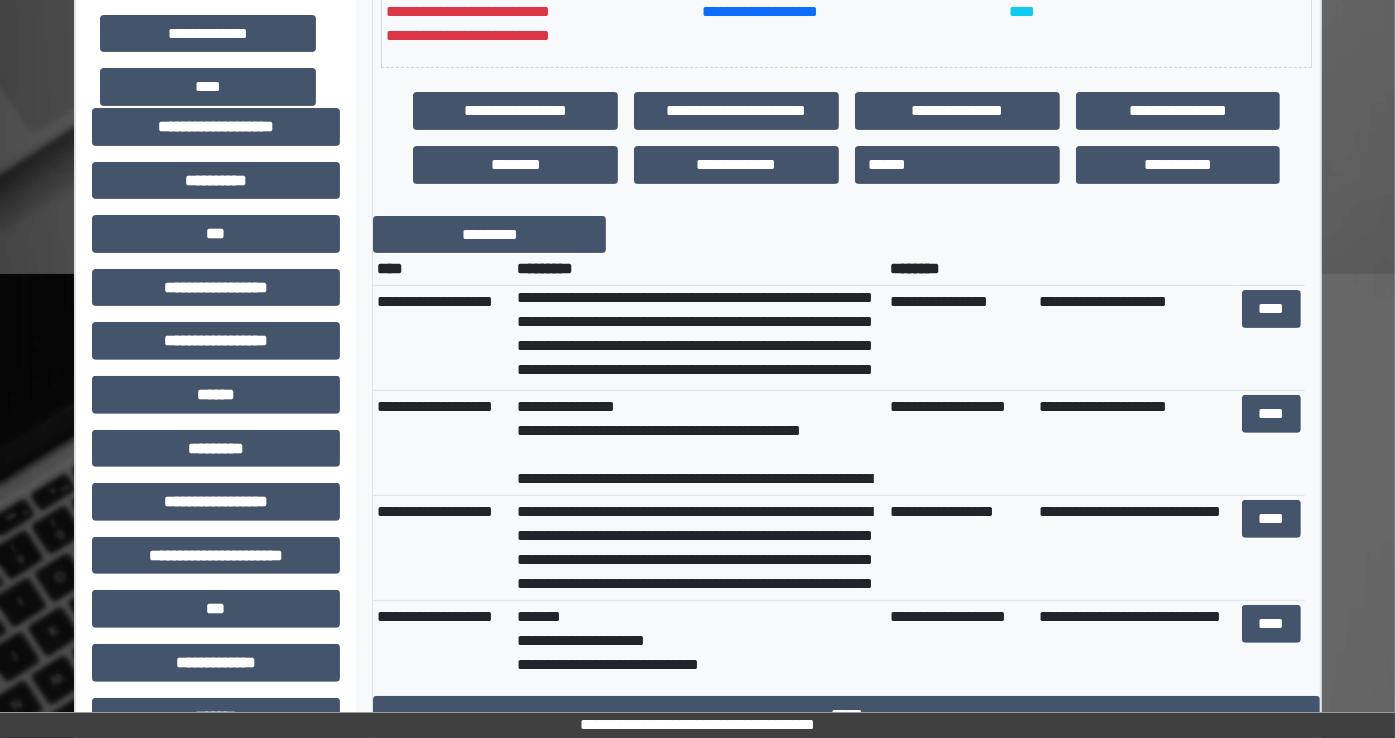 scroll, scrollTop: 659, scrollLeft: 0, axis: vertical 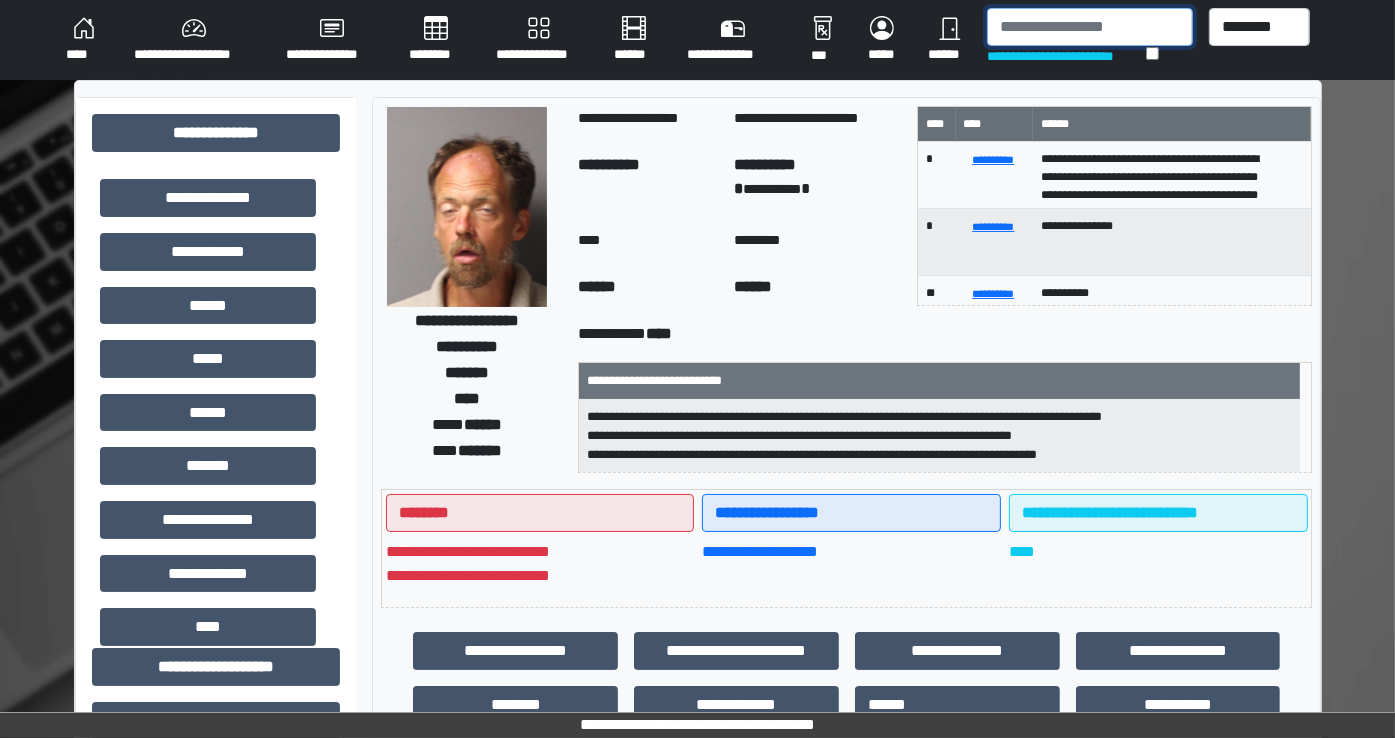 click at bounding box center (1090, 27) 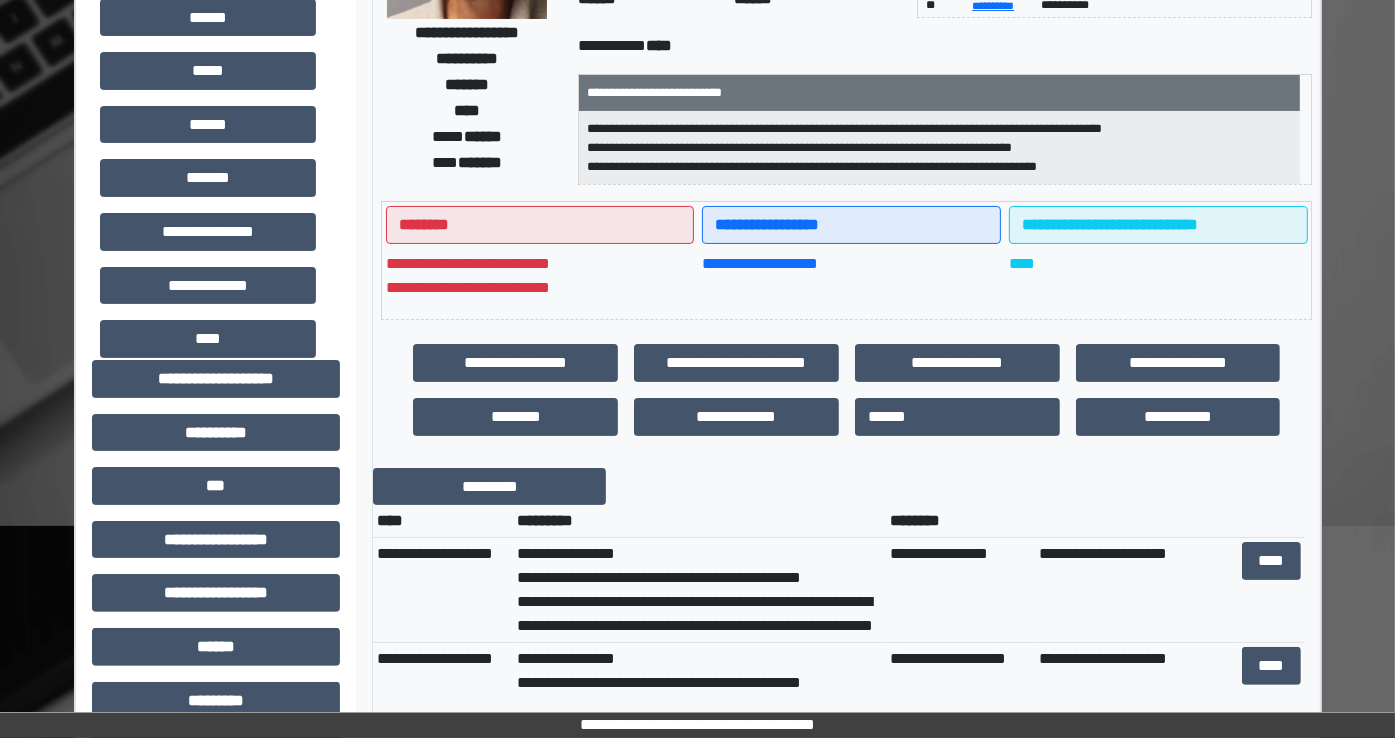 scroll, scrollTop: 608, scrollLeft: 0, axis: vertical 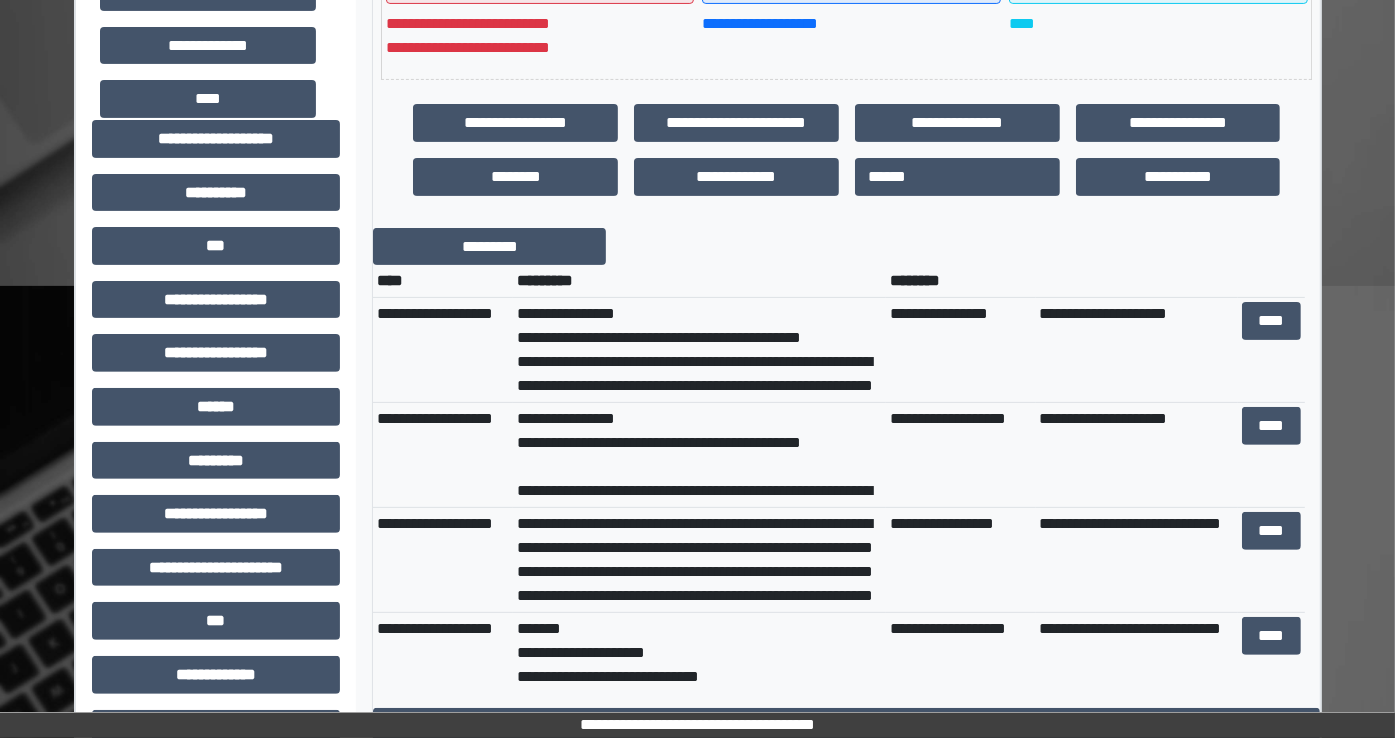 click on "**********" at bounding box center [697, 335] 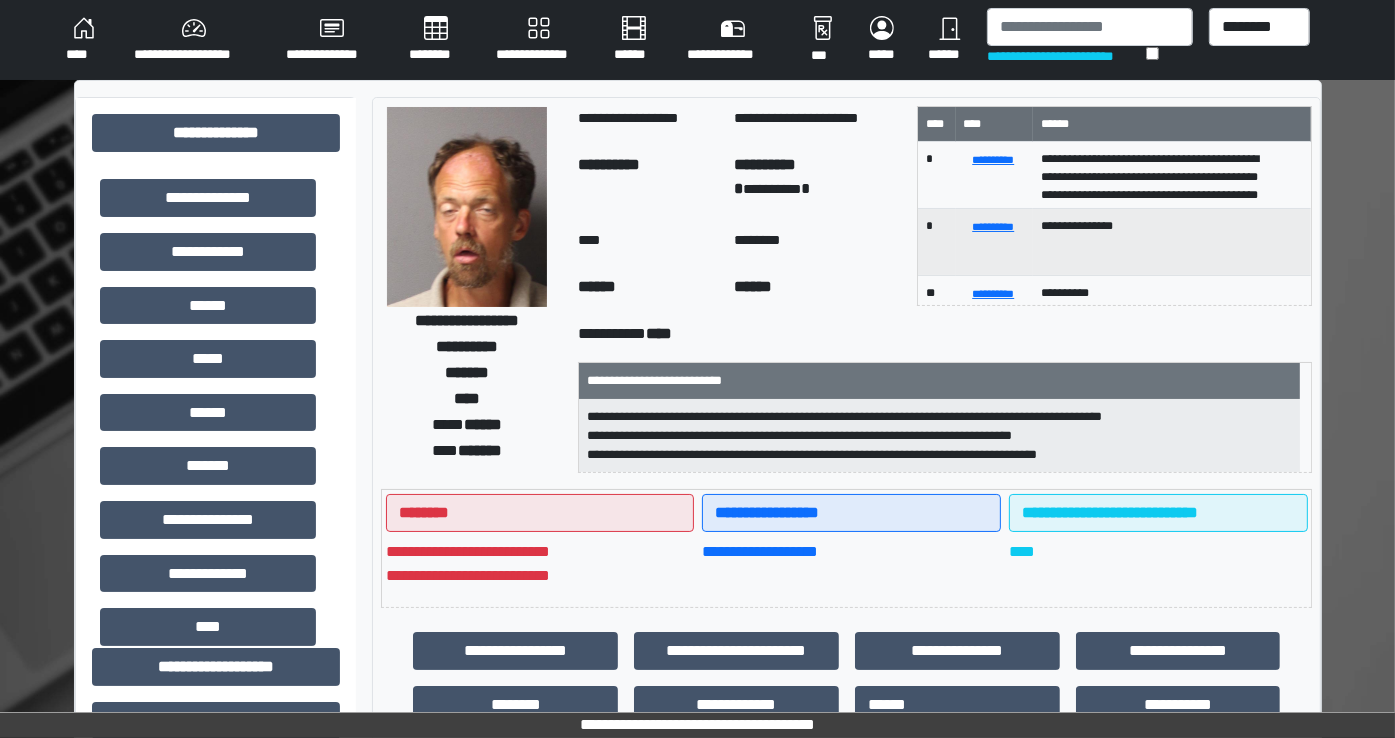 scroll, scrollTop: 0, scrollLeft: 0, axis: both 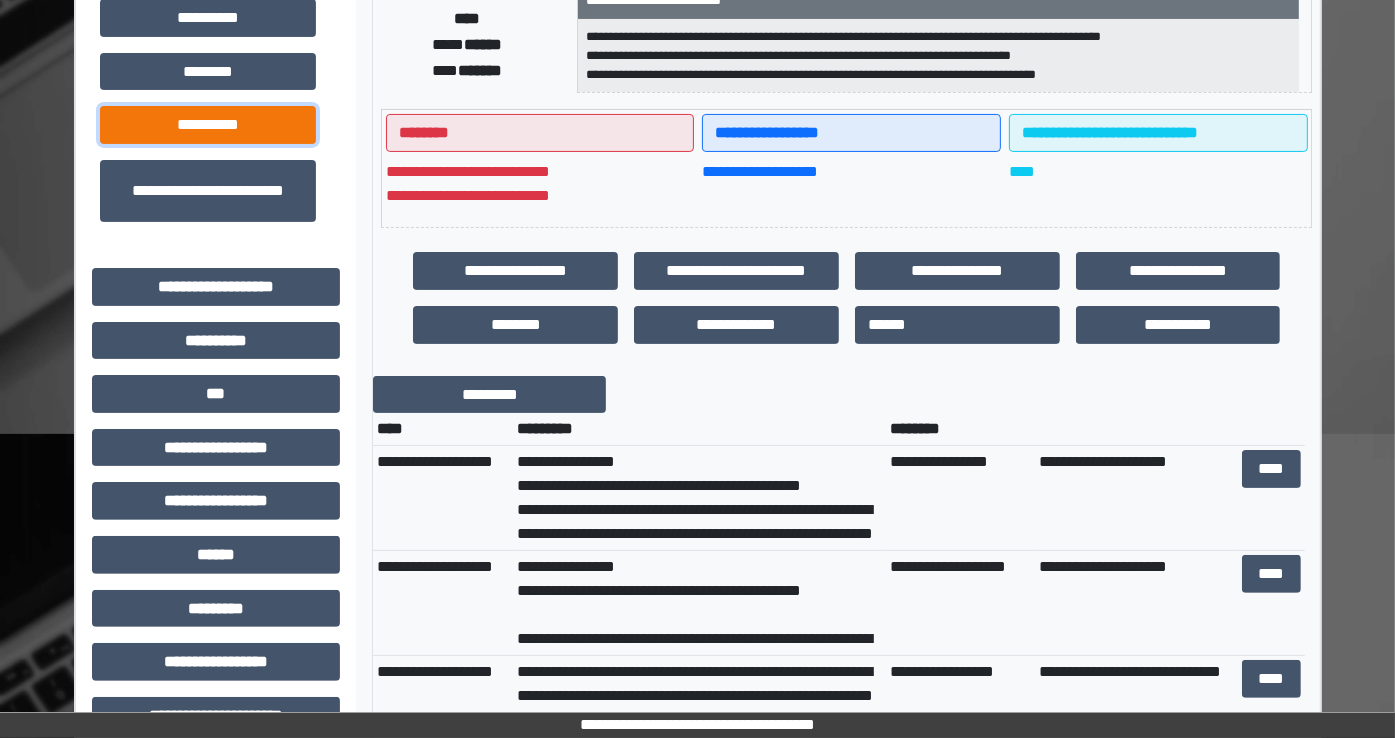 click on "**********" at bounding box center (208, 125) 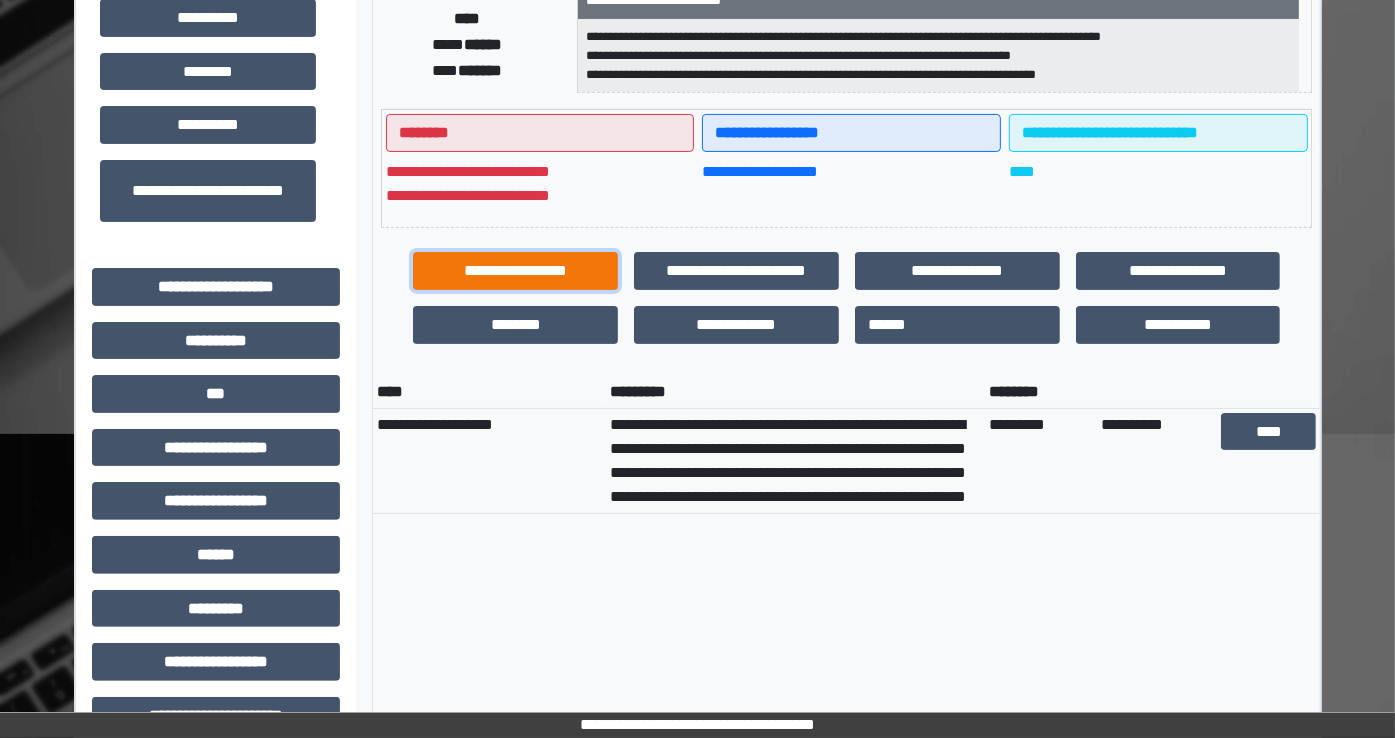 drag, startPoint x: 546, startPoint y: 266, endPoint x: 488, endPoint y: 274, distance: 58.549126 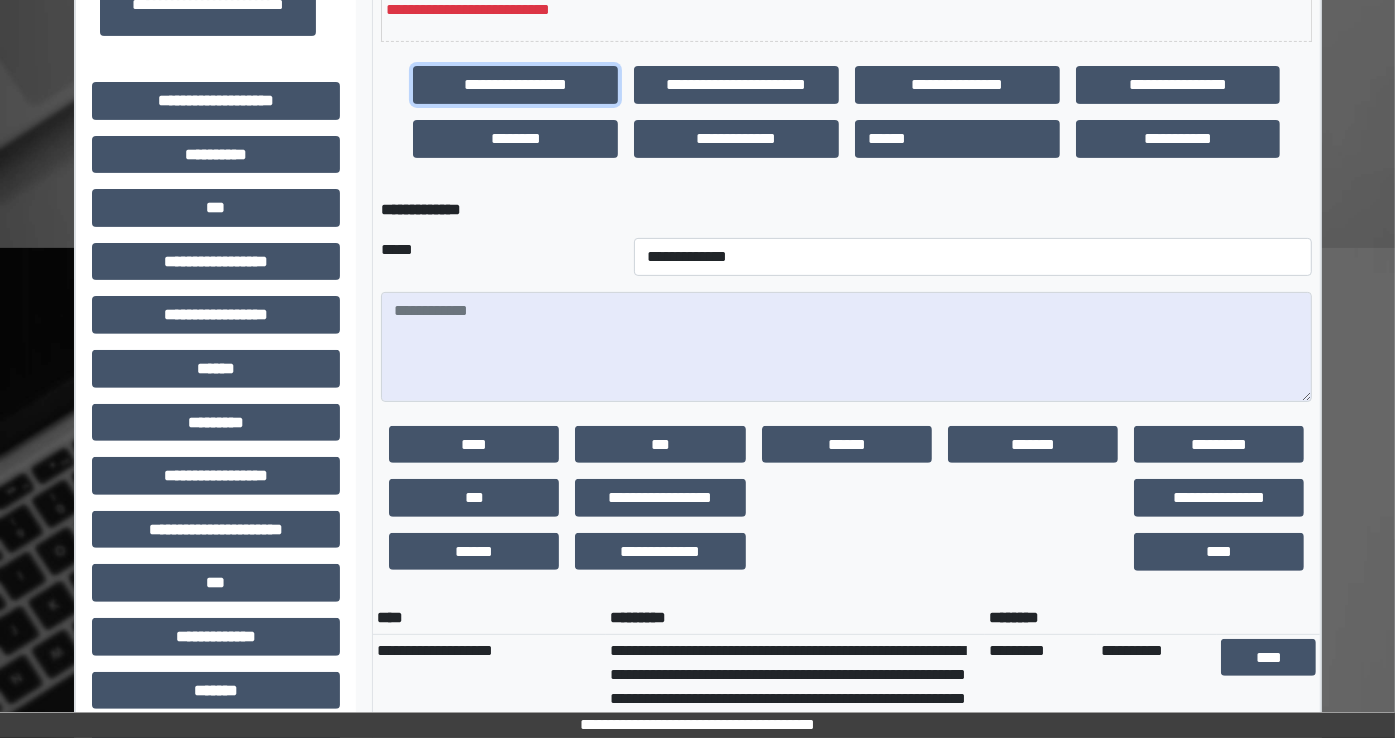 scroll, scrollTop: 564, scrollLeft: 0, axis: vertical 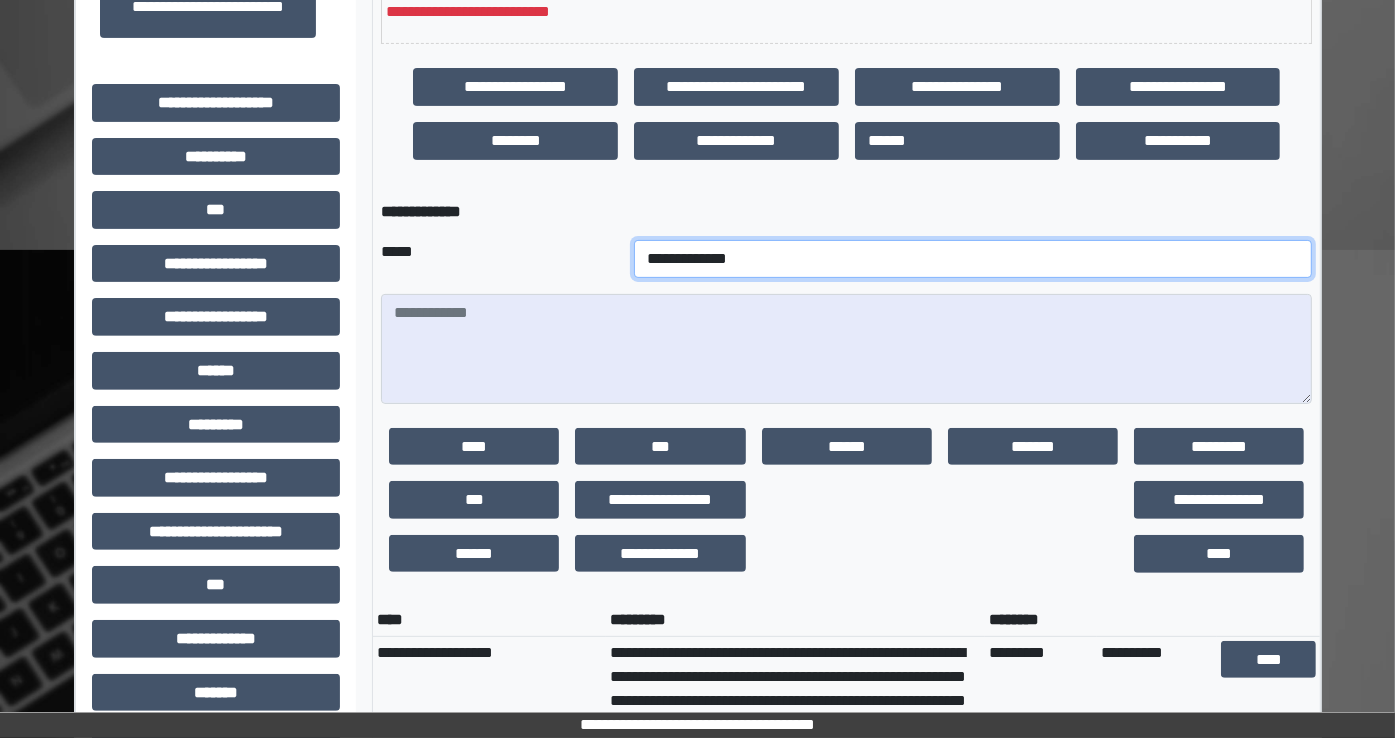 drag, startPoint x: 576, startPoint y: 264, endPoint x: 527, endPoint y: 257, distance: 49.497475 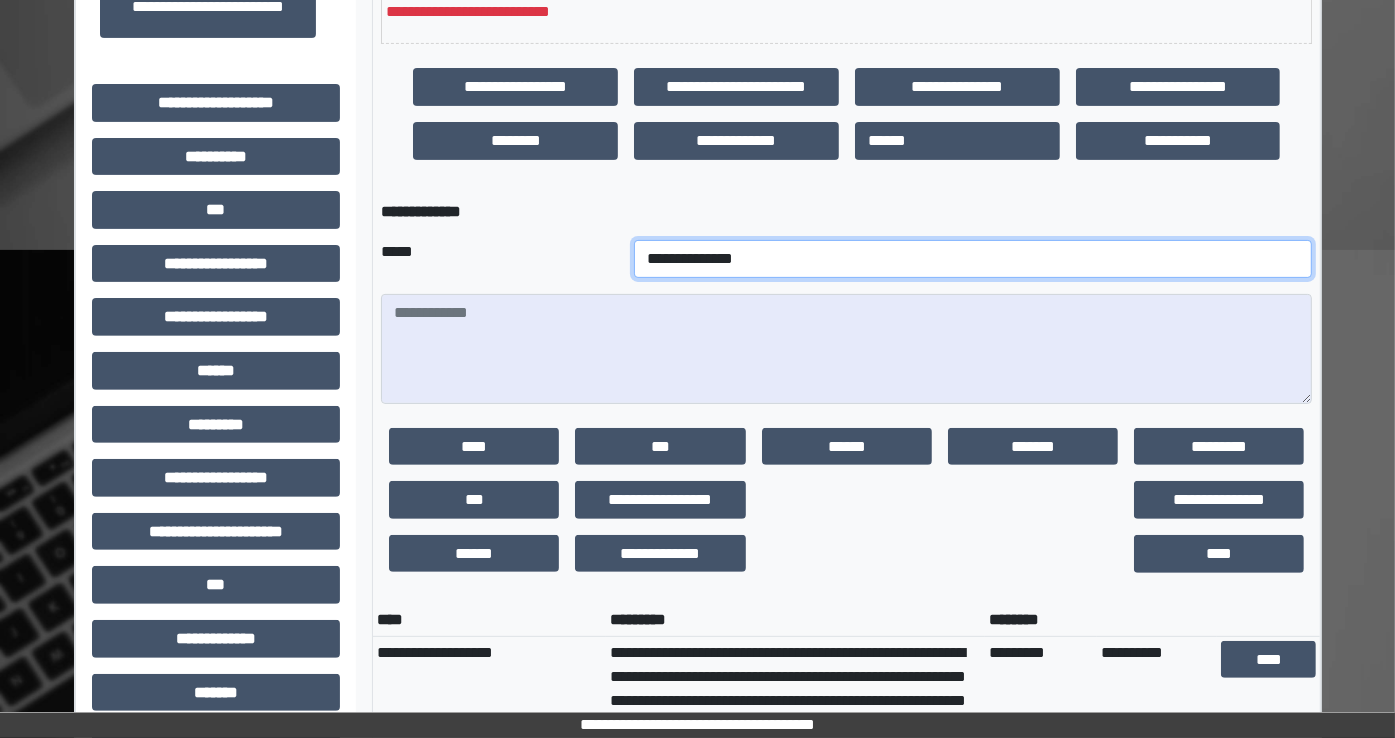 click on "**********" at bounding box center (973, 259) 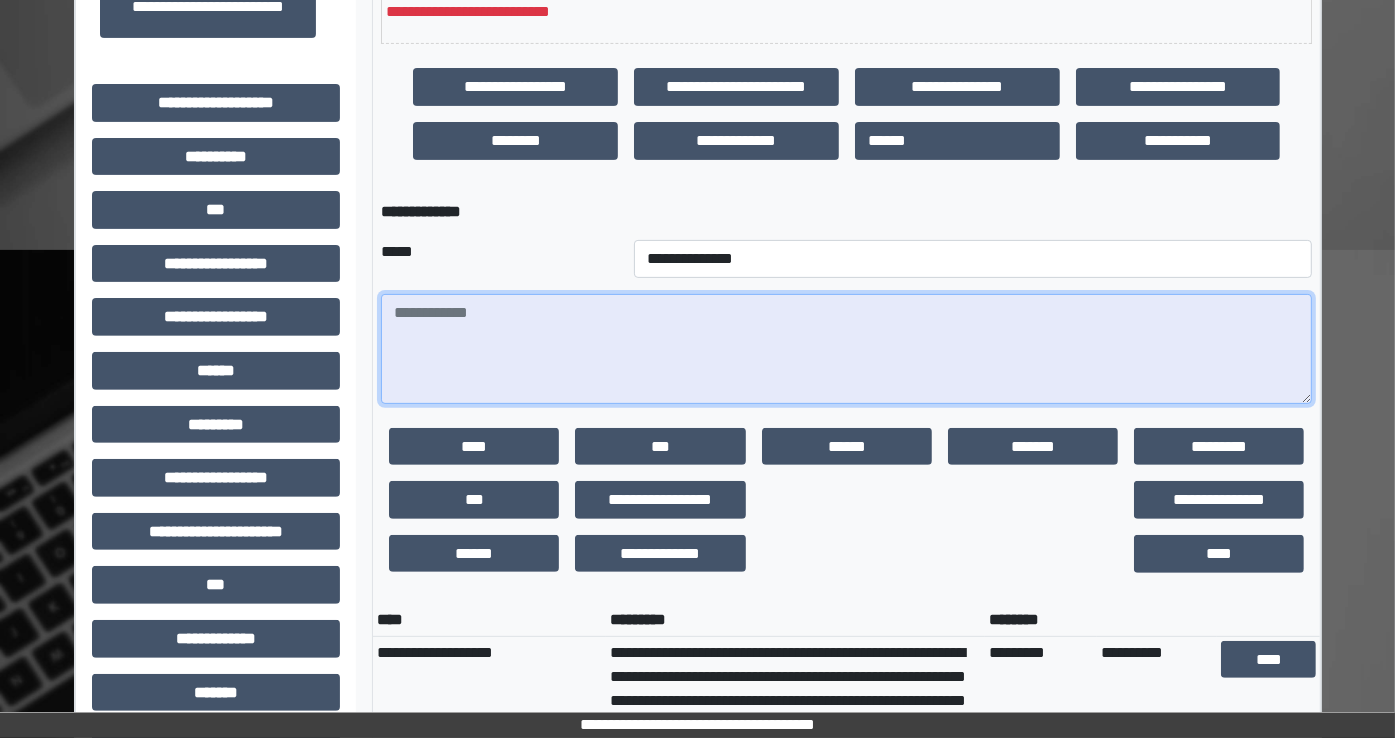 click at bounding box center (846, 349) 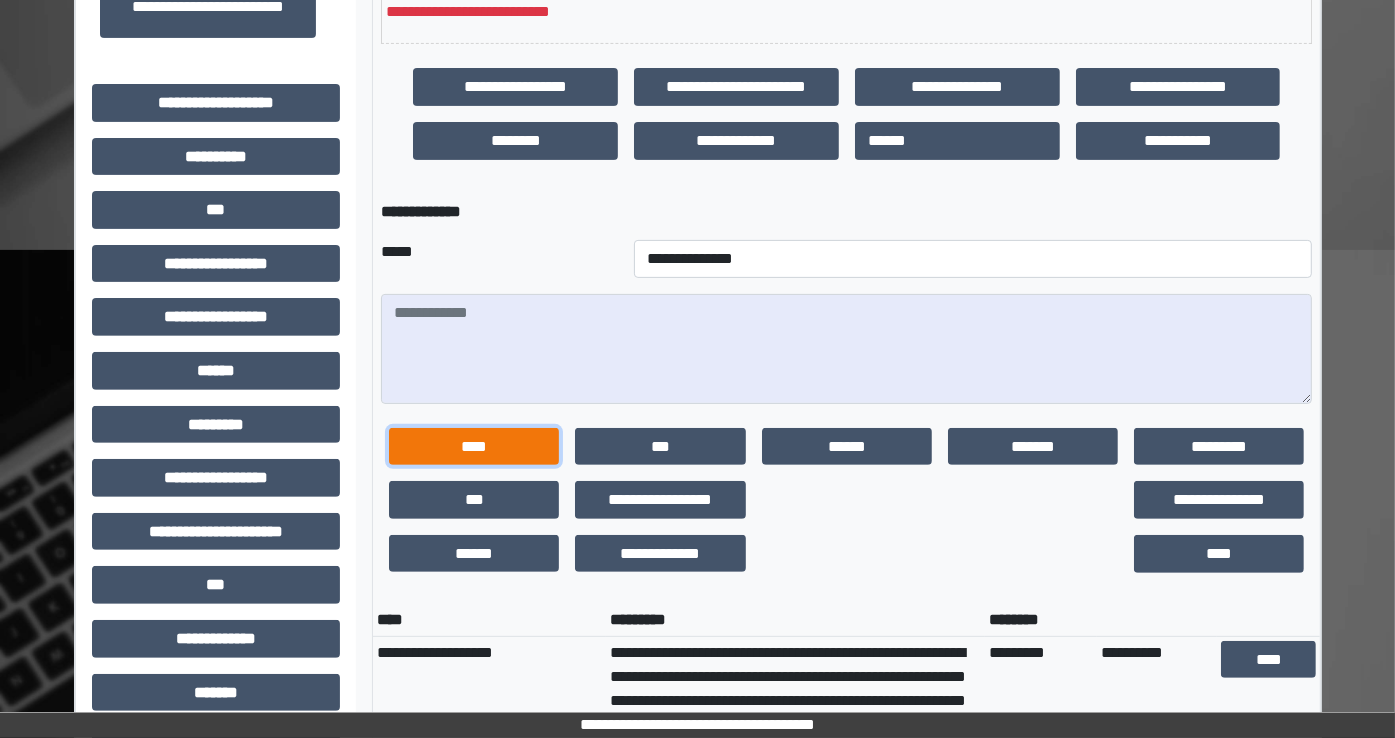 click on "****" at bounding box center [474, 447] 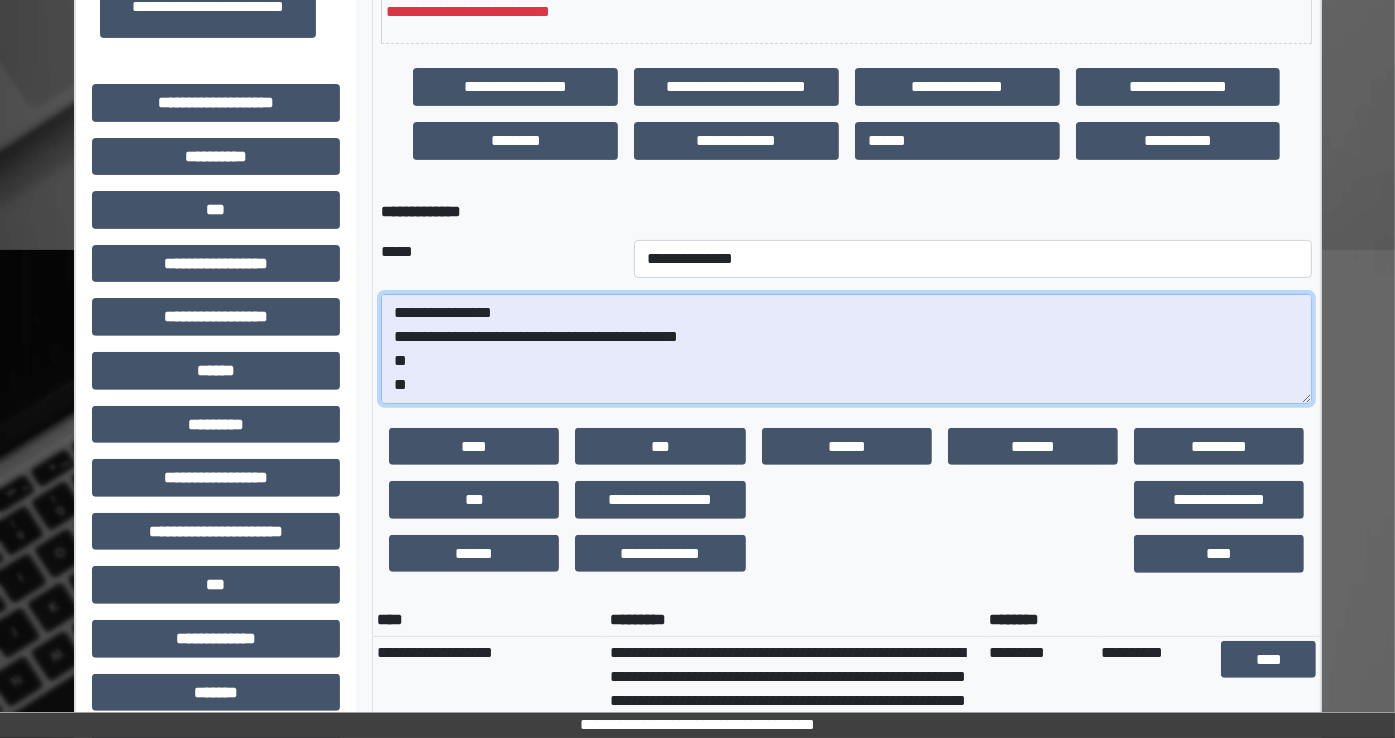 click on "**********" at bounding box center (846, 349) 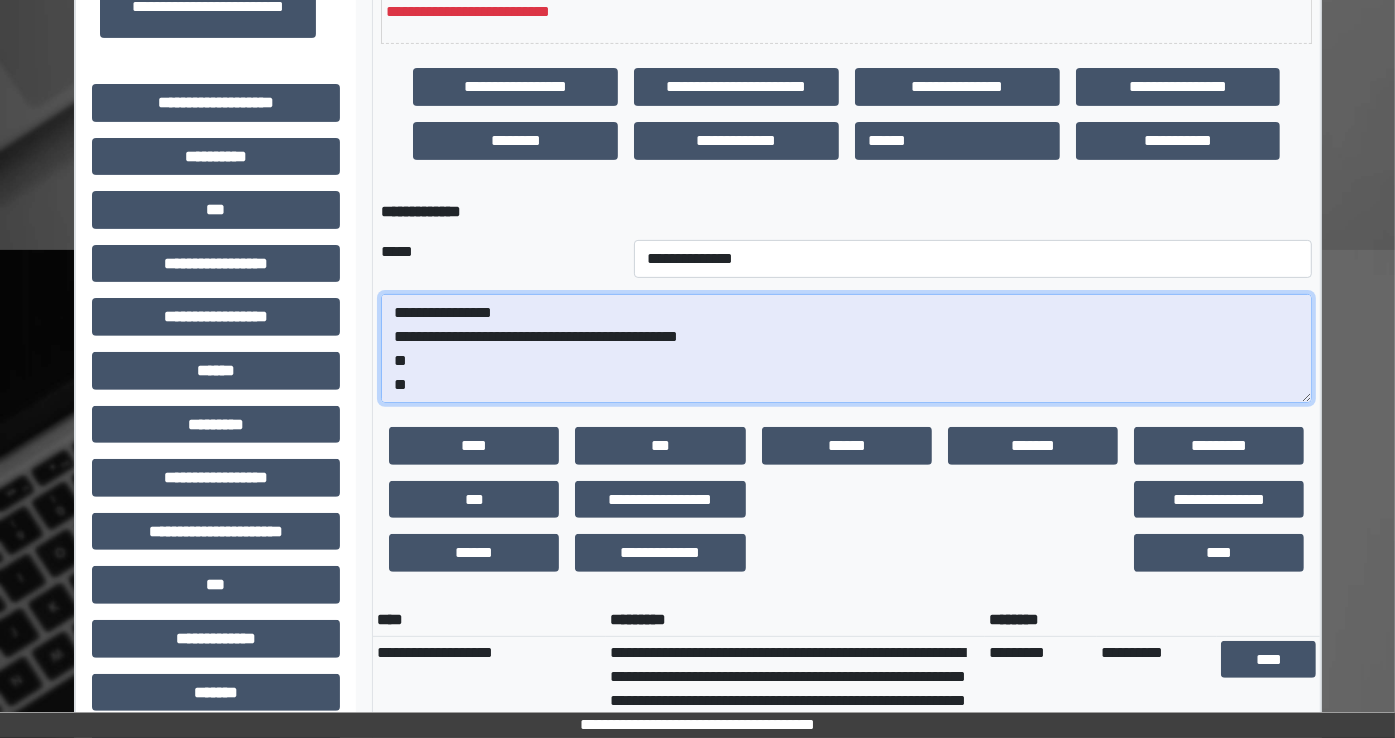 scroll, scrollTop: 0, scrollLeft: 0, axis: both 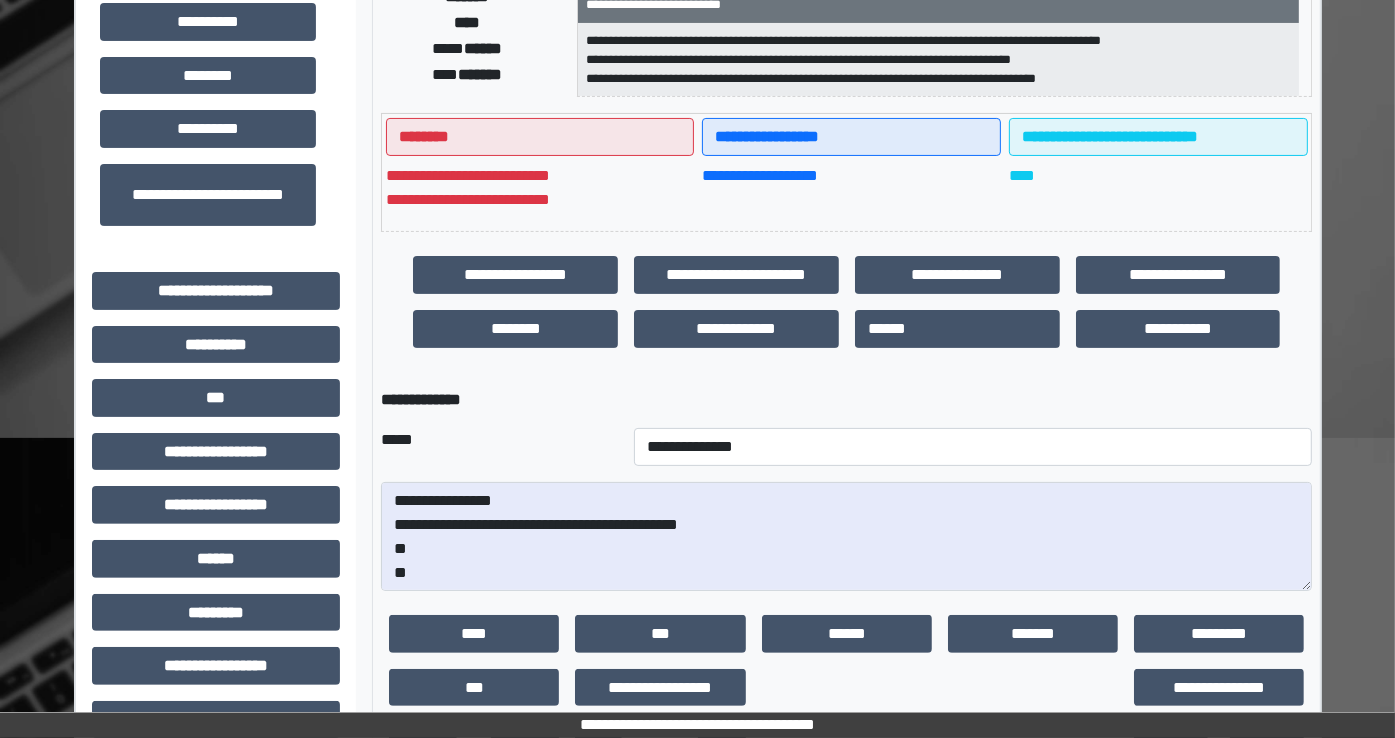 click on "**********" at bounding box center (697, 523) 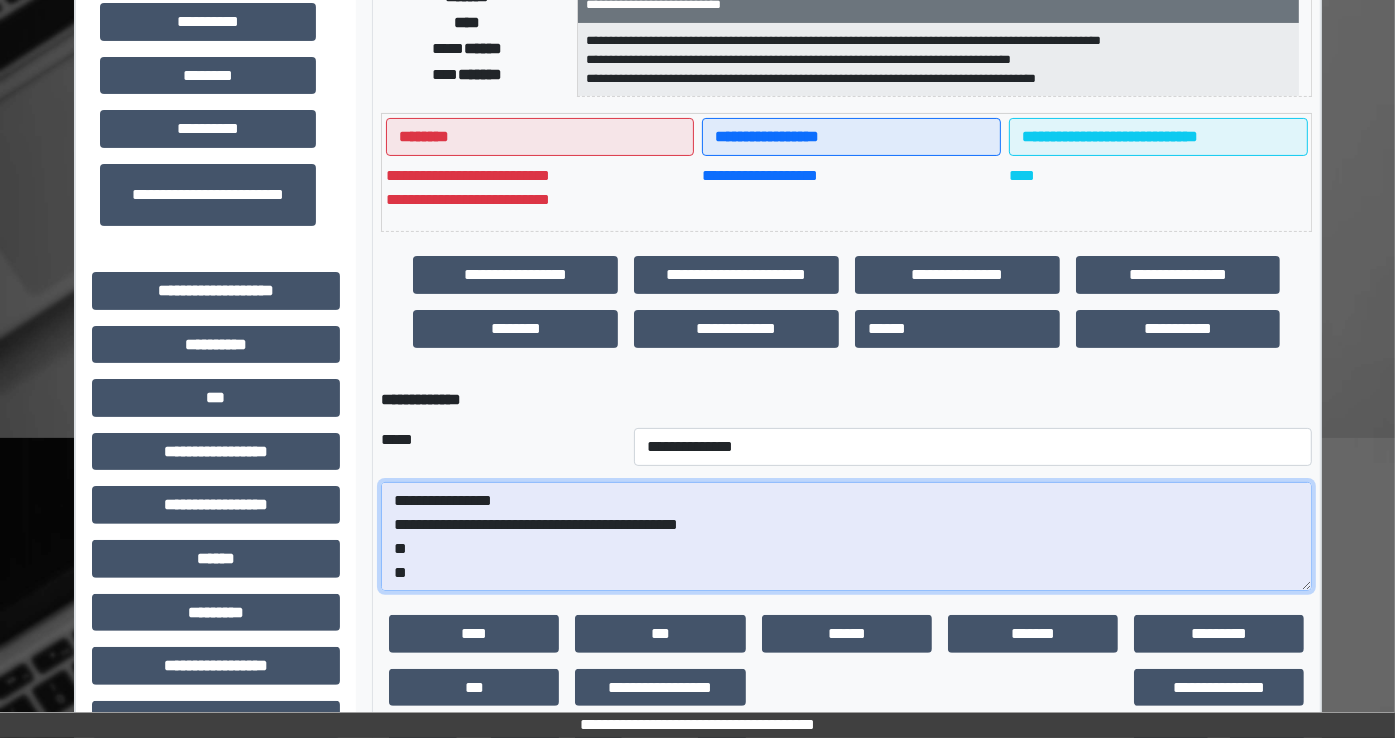 click on "**********" at bounding box center (846, 537) 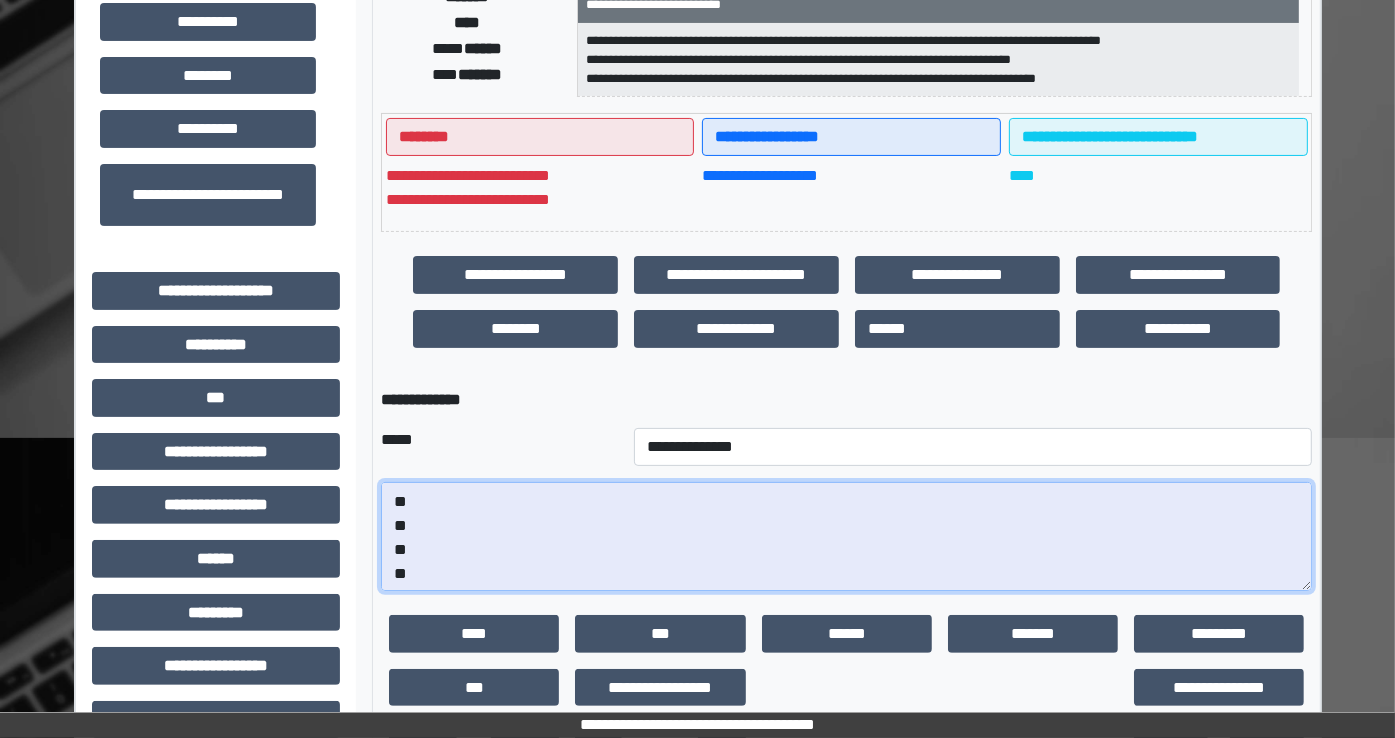 scroll, scrollTop: 48, scrollLeft: 0, axis: vertical 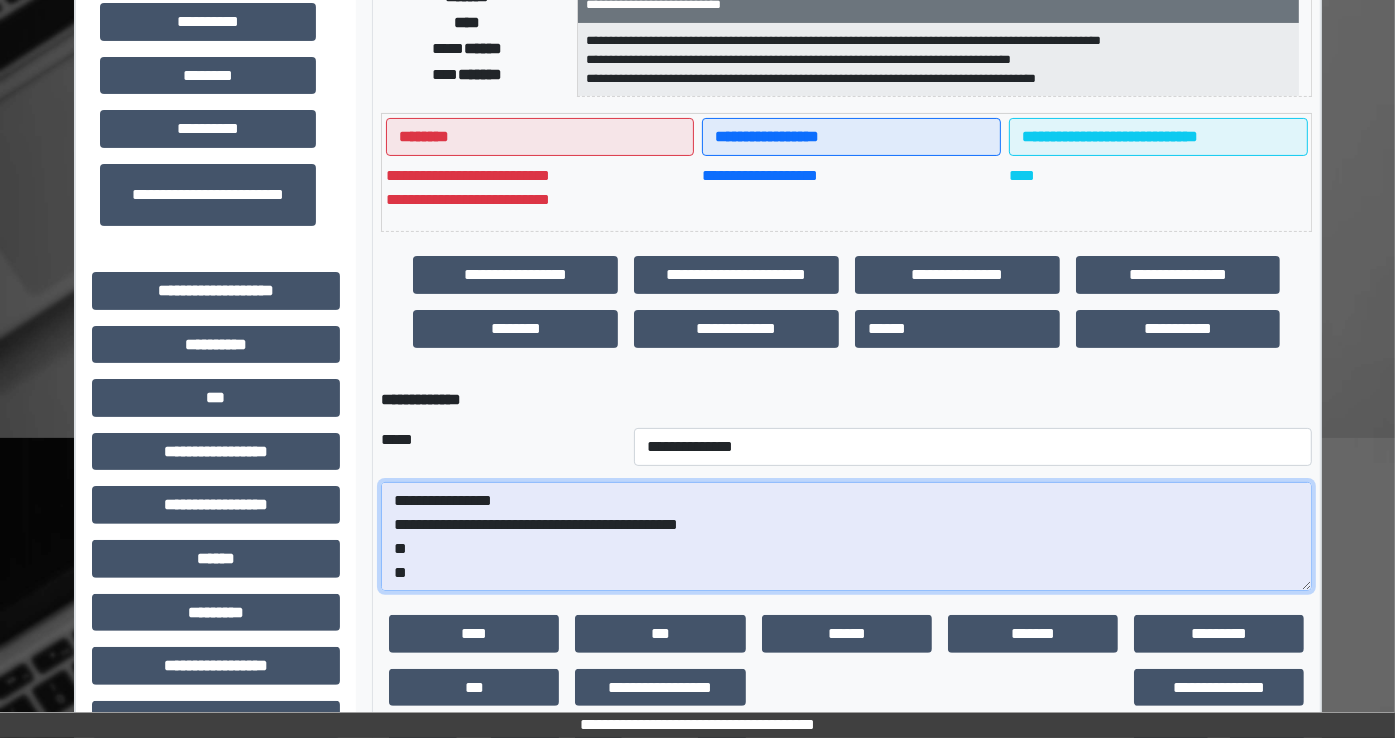 drag, startPoint x: 484, startPoint y: 570, endPoint x: 331, endPoint y: 469, distance: 183.3303 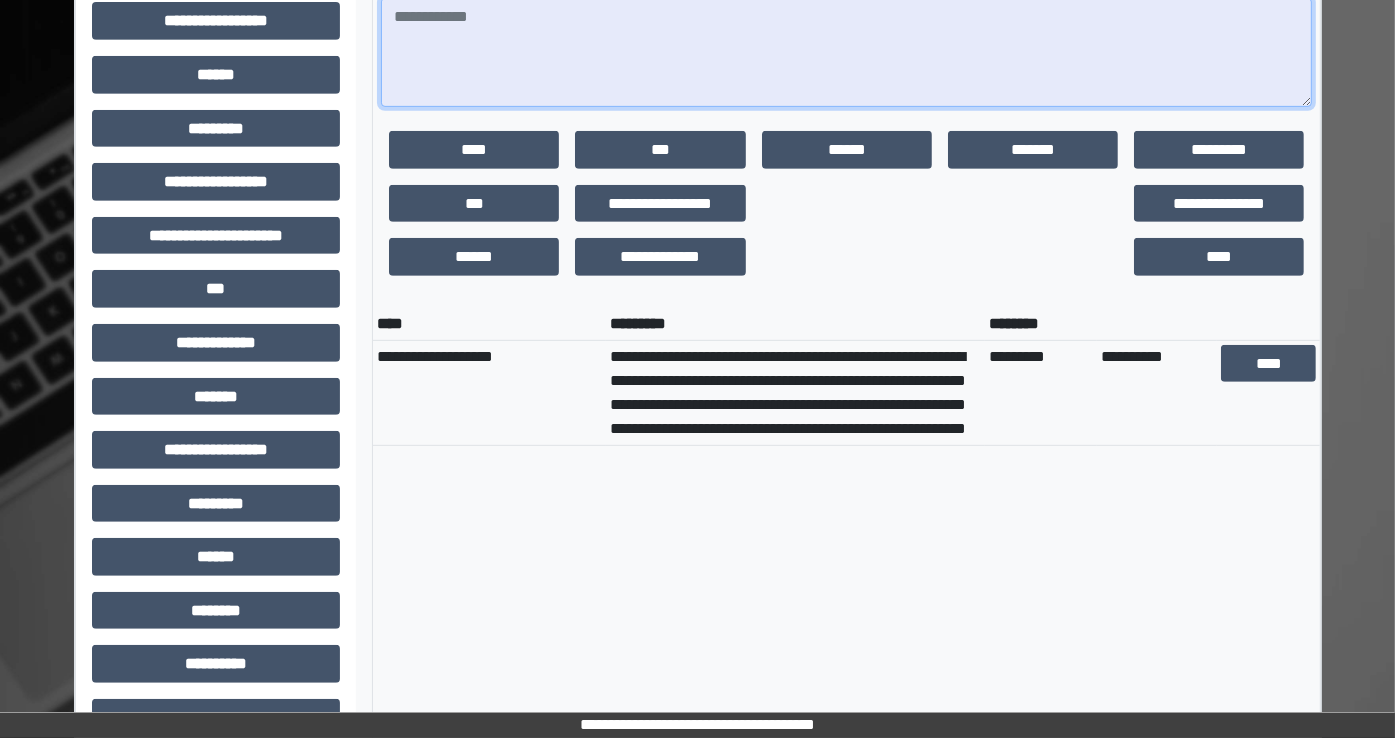 scroll, scrollTop: 858, scrollLeft: 0, axis: vertical 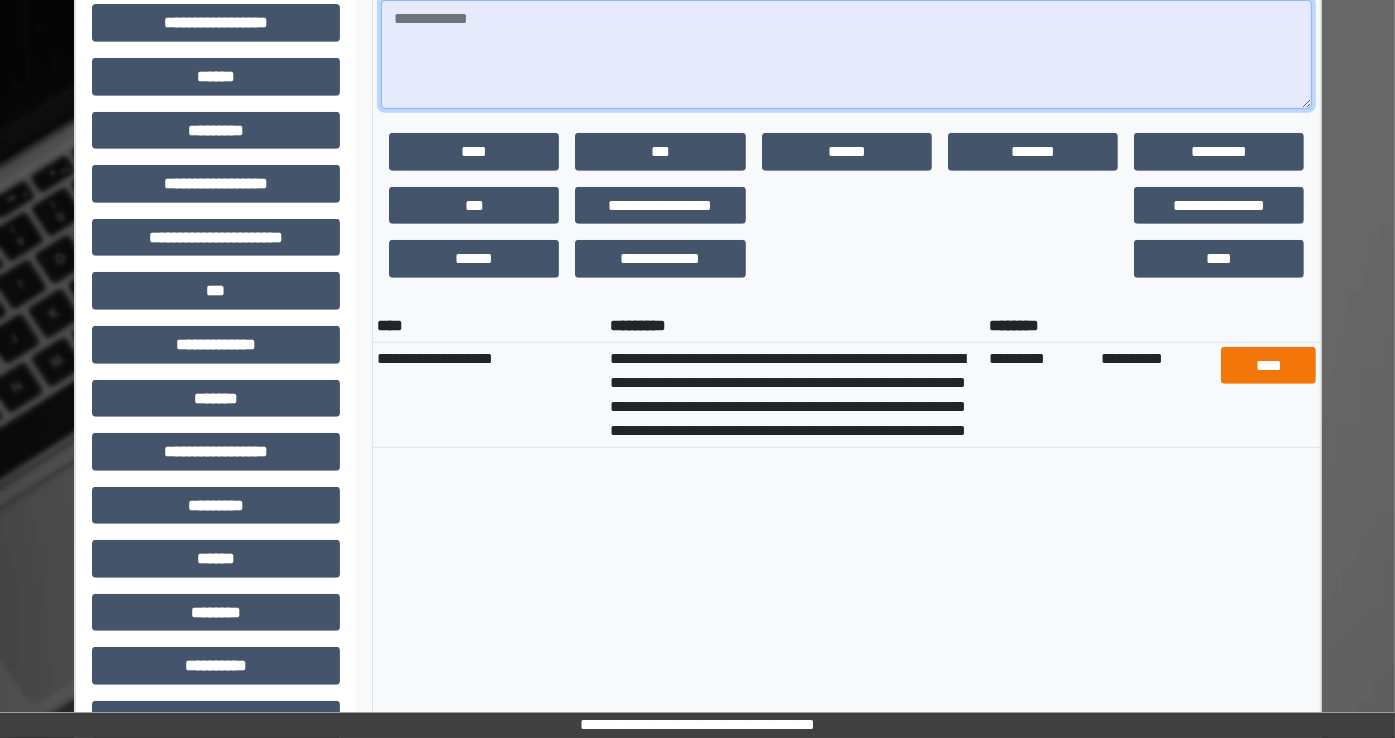 type 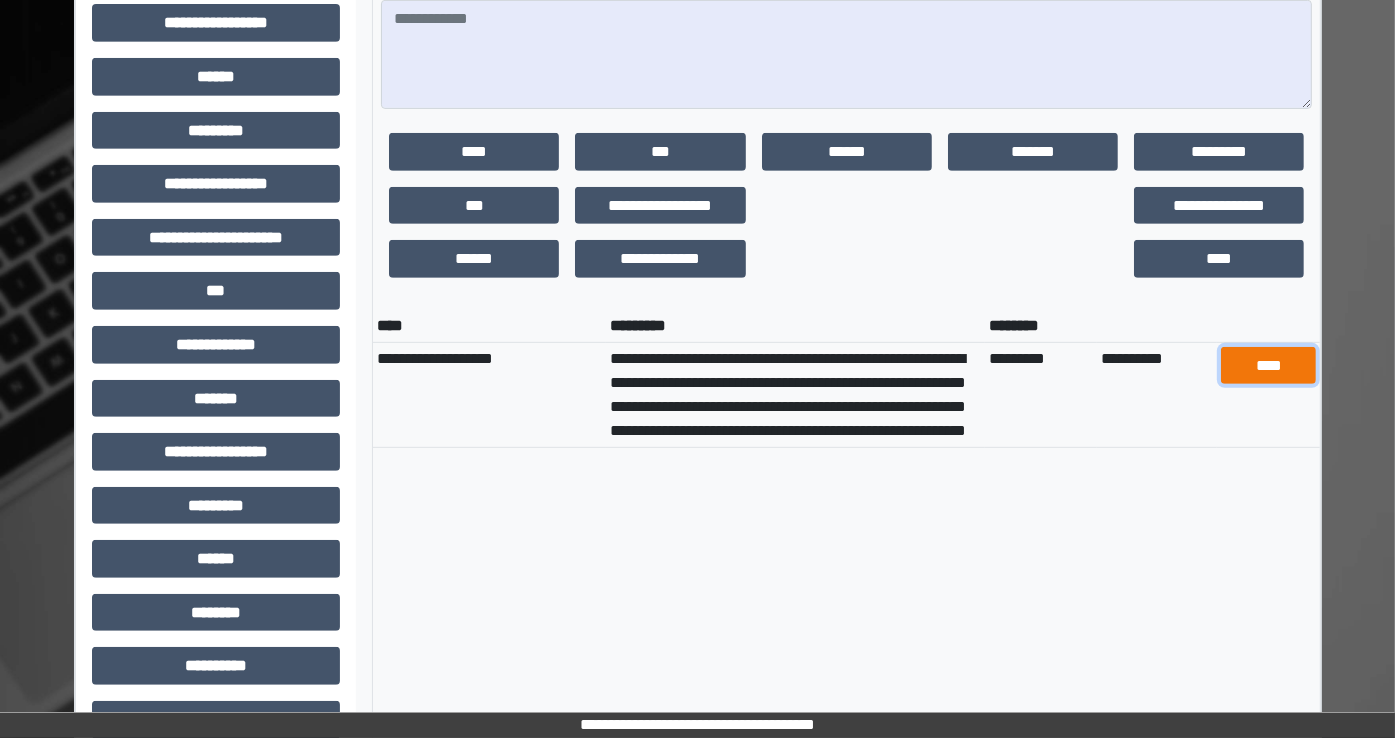 click on "****" at bounding box center (1268, 366) 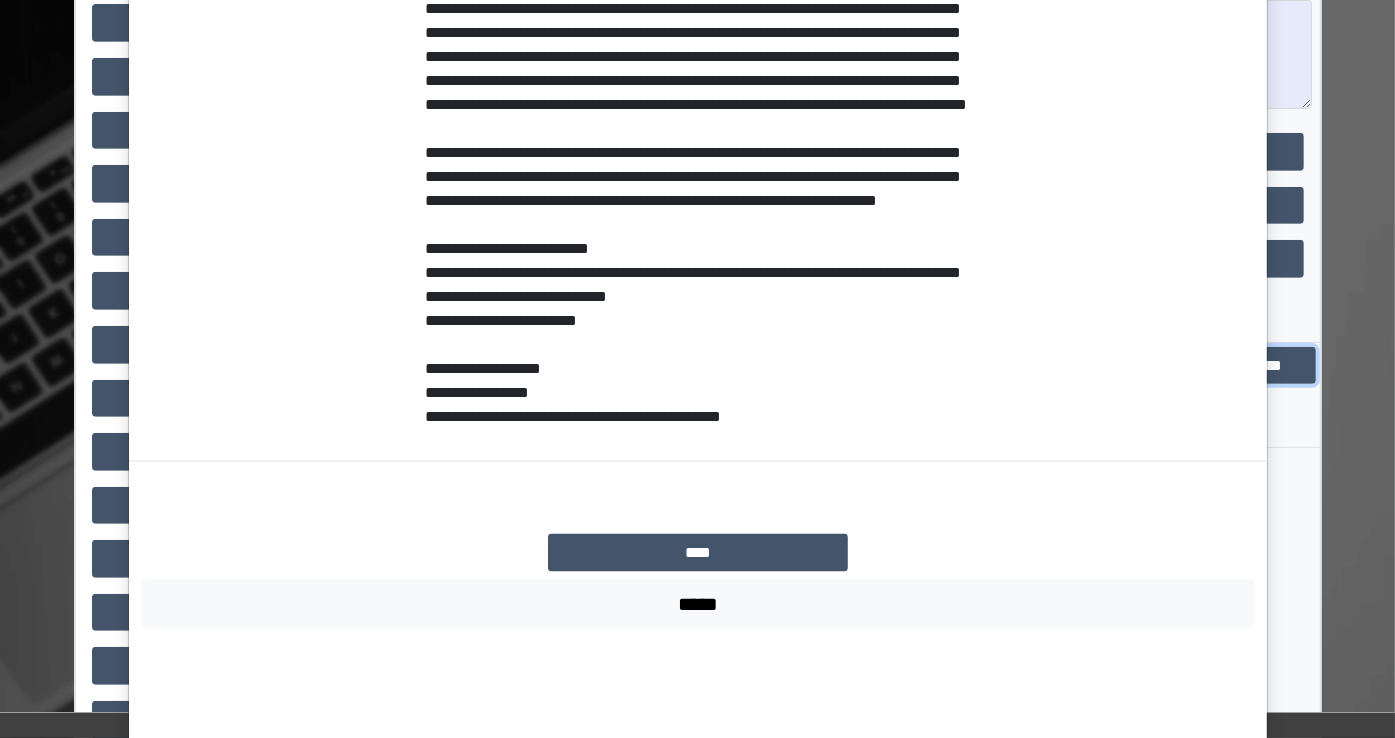 scroll, scrollTop: 2861, scrollLeft: 0, axis: vertical 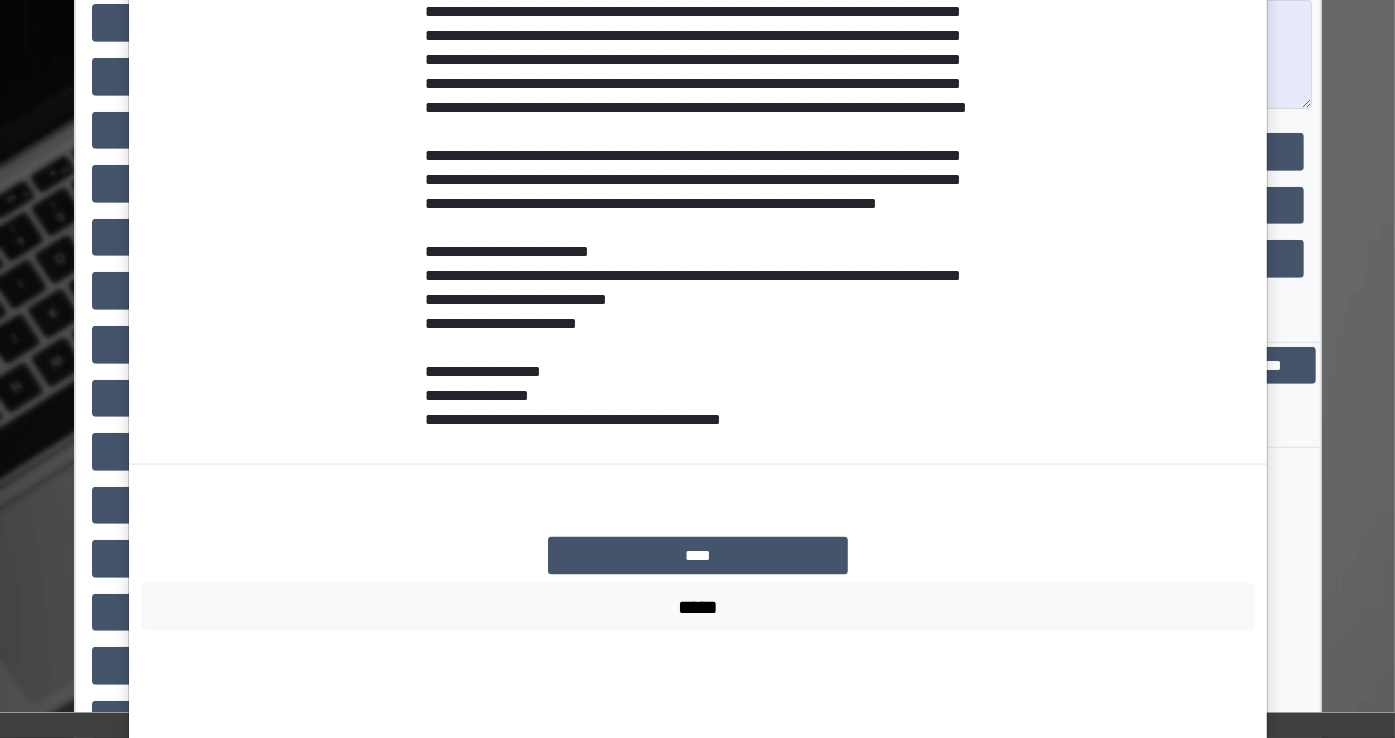 click on "**********" at bounding box center [701, -1008] 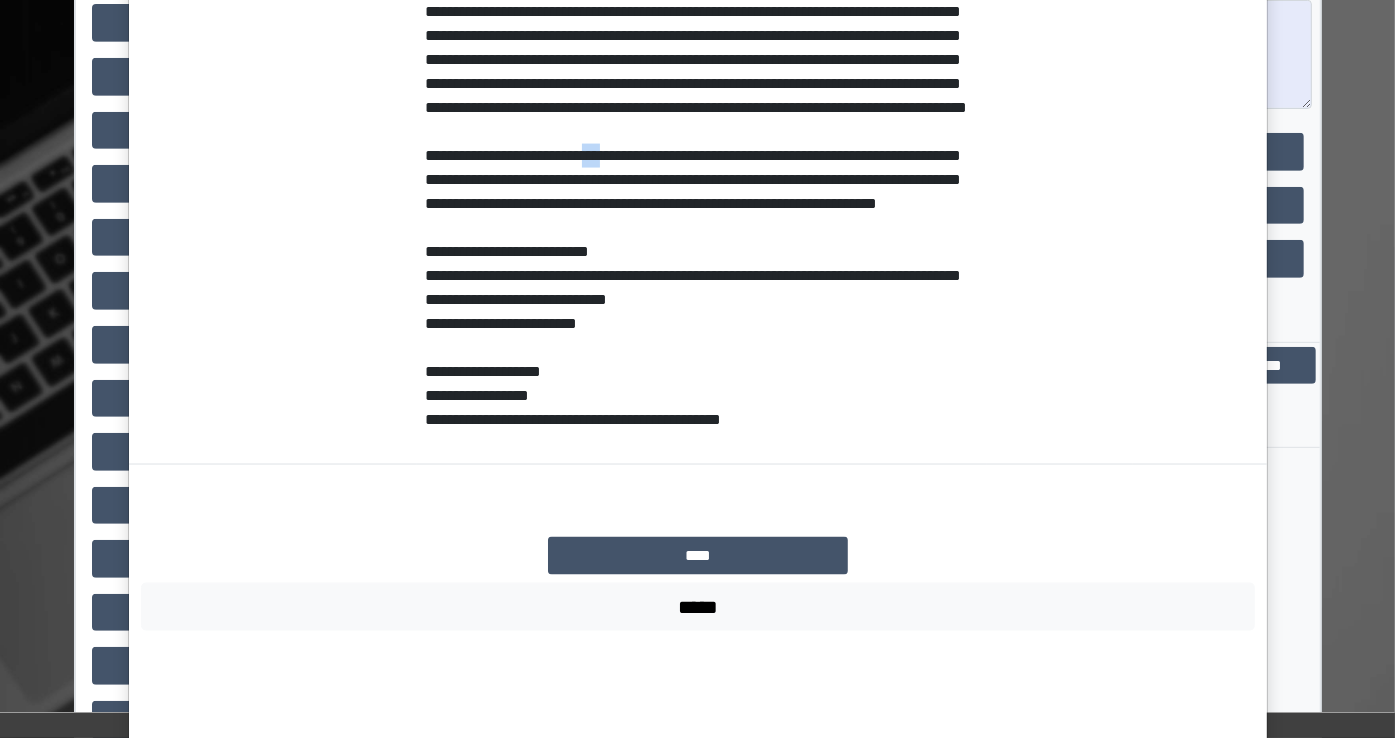 click on "**********" at bounding box center (701, -1008) 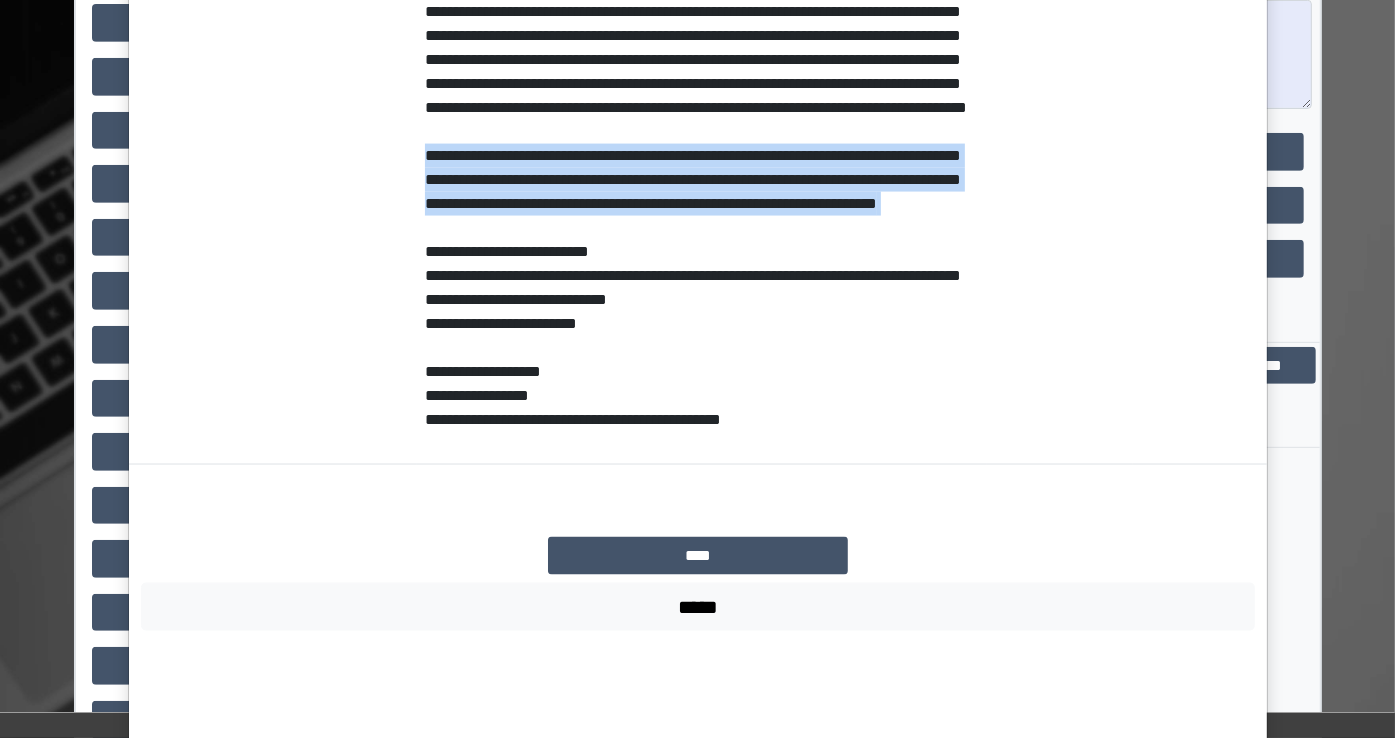 click on "**********" at bounding box center [701, -1008] 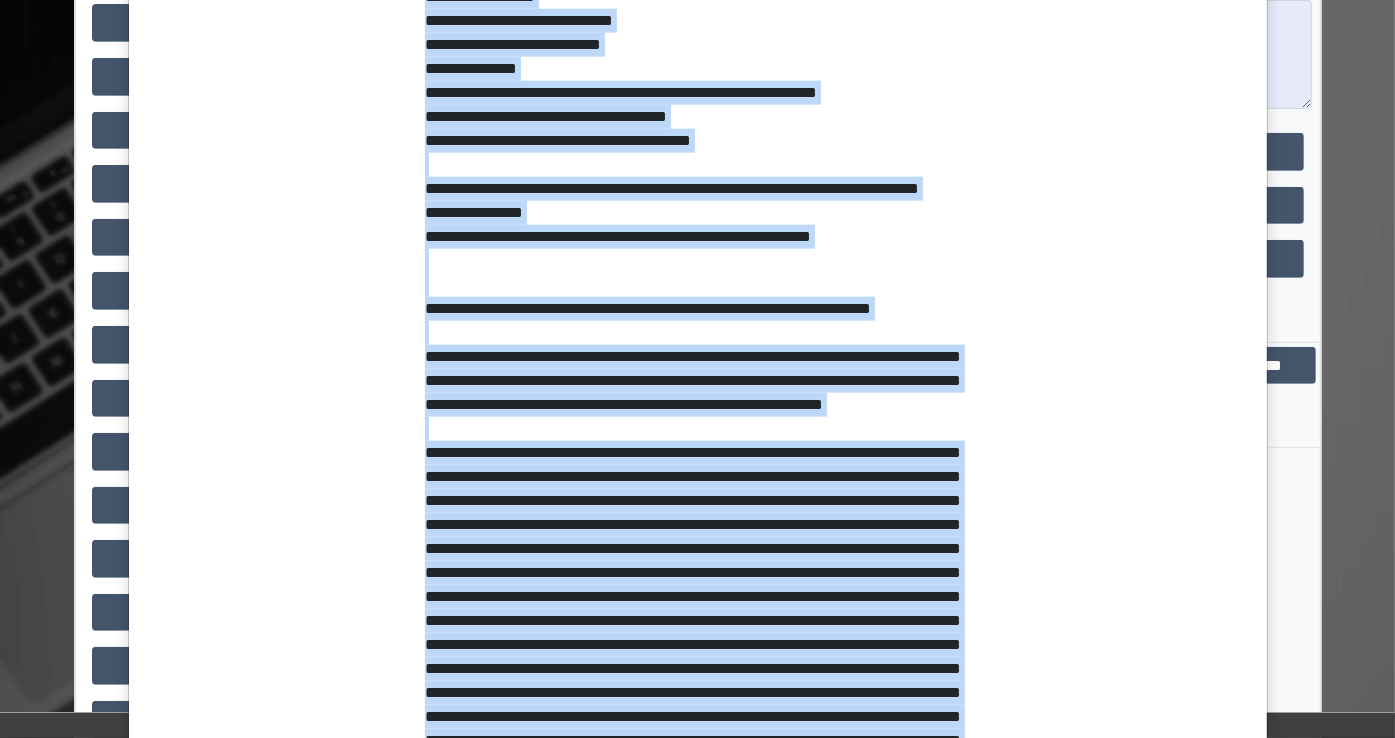 scroll, scrollTop: 2259, scrollLeft: 0, axis: vertical 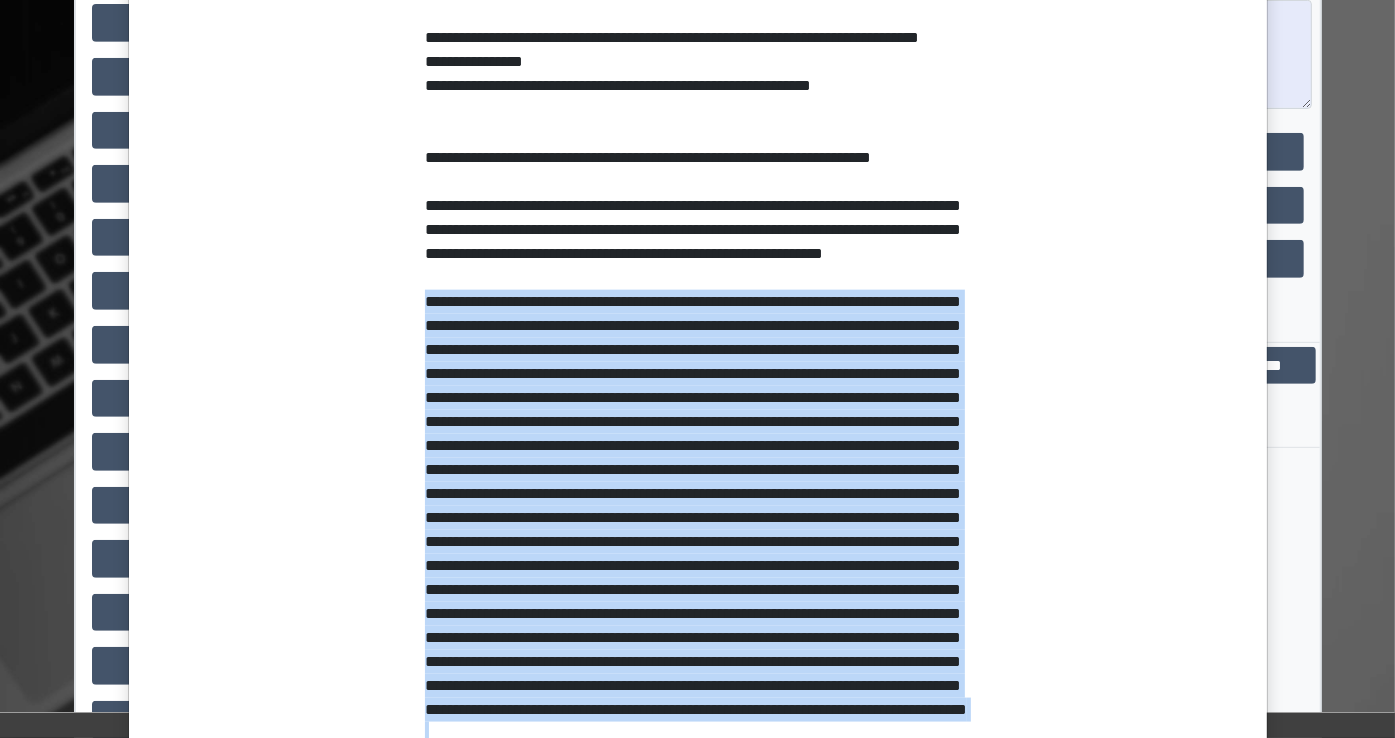 drag, startPoint x: 523, startPoint y: 489, endPoint x: 414, endPoint y: 480, distance: 109.370926 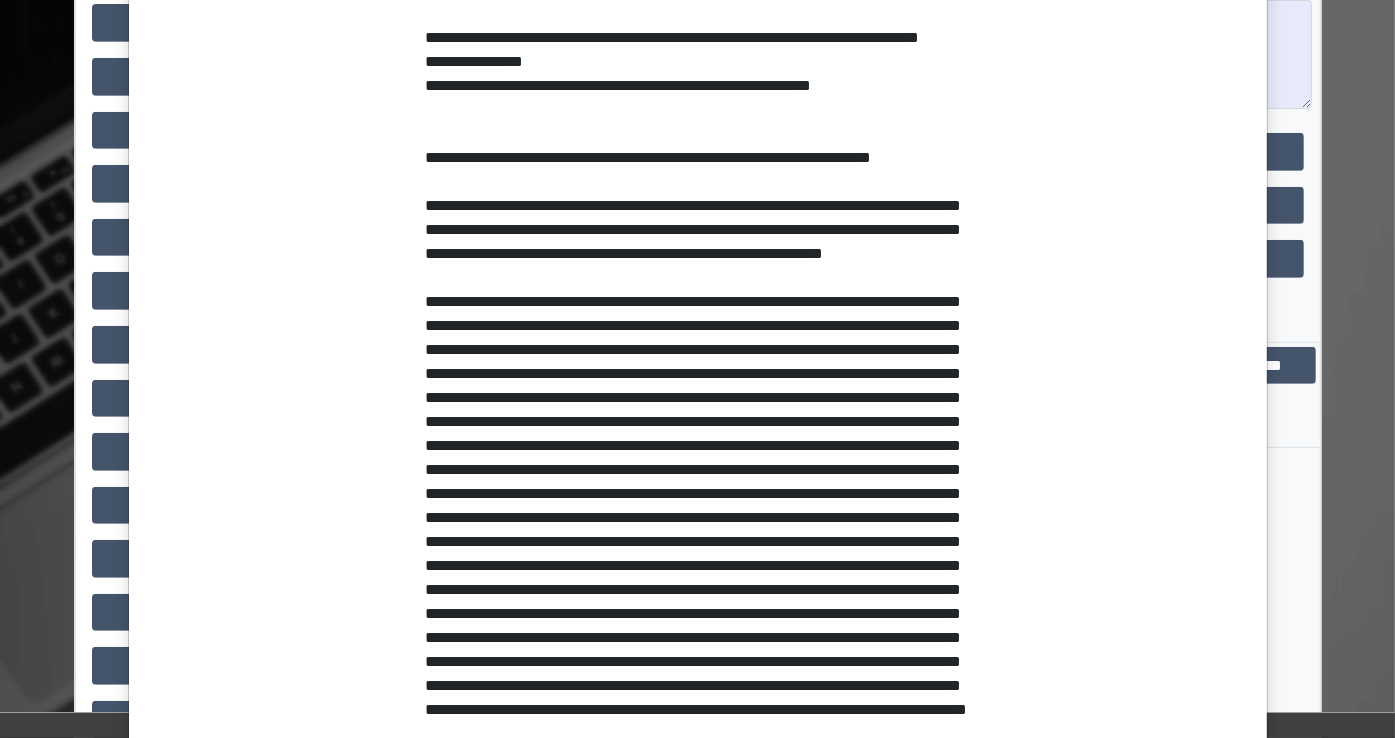click on "**********" at bounding box center [273, -406] 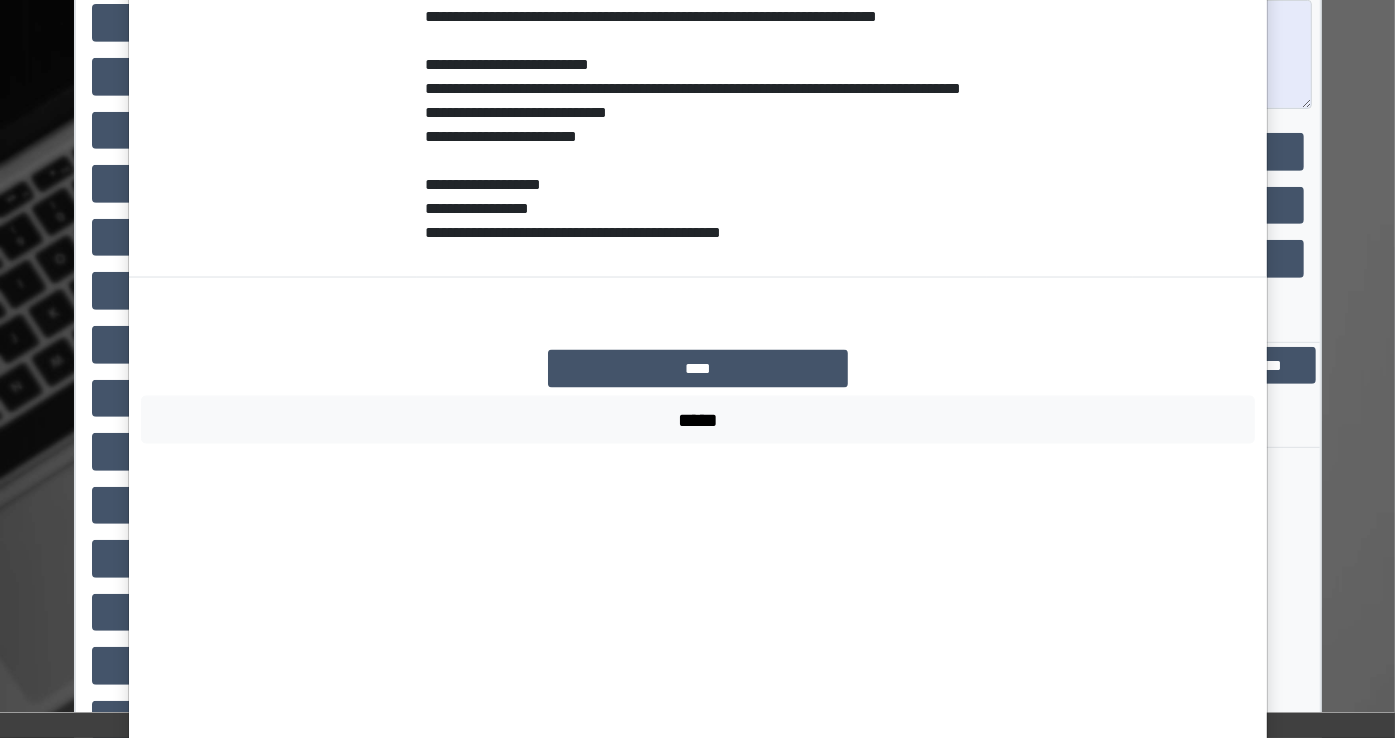 scroll, scrollTop: 3047, scrollLeft: 0, axis: vertical 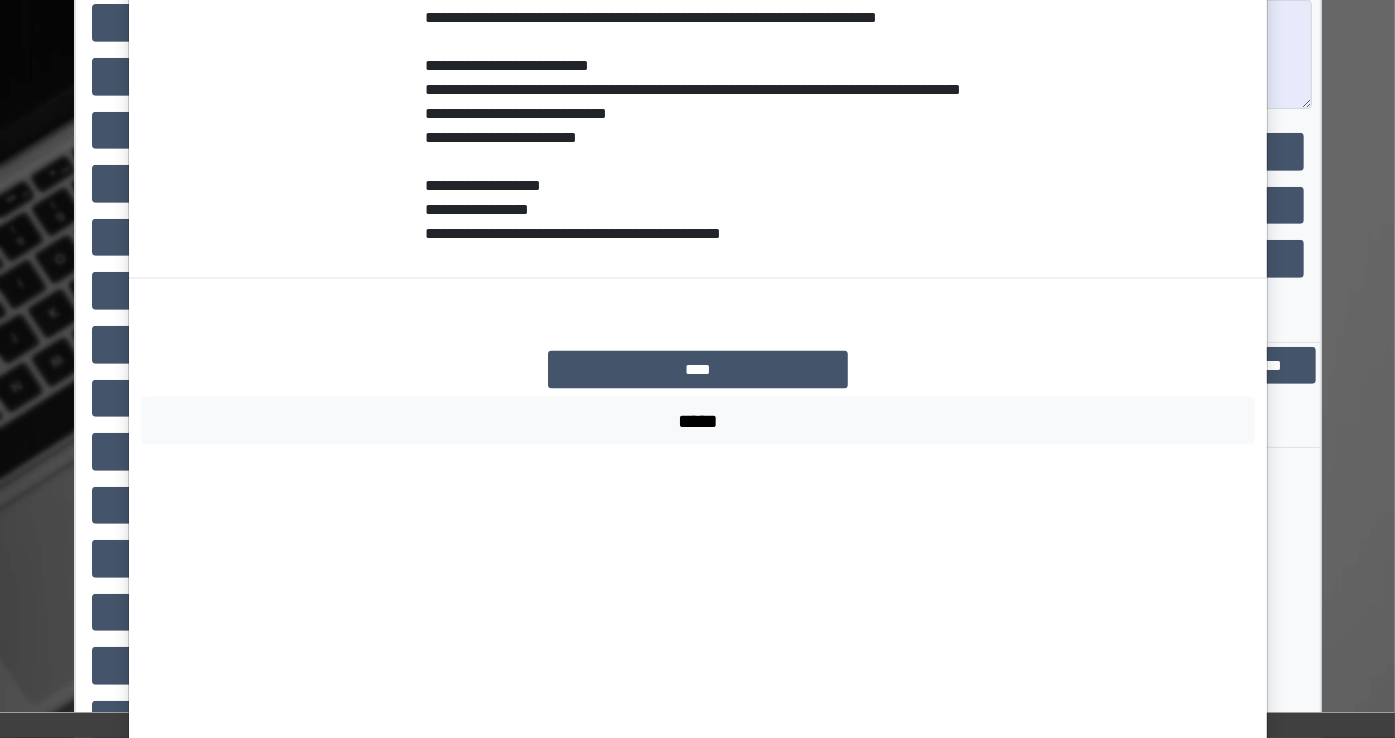 click on "**********" at bounding box center [701, -1194] 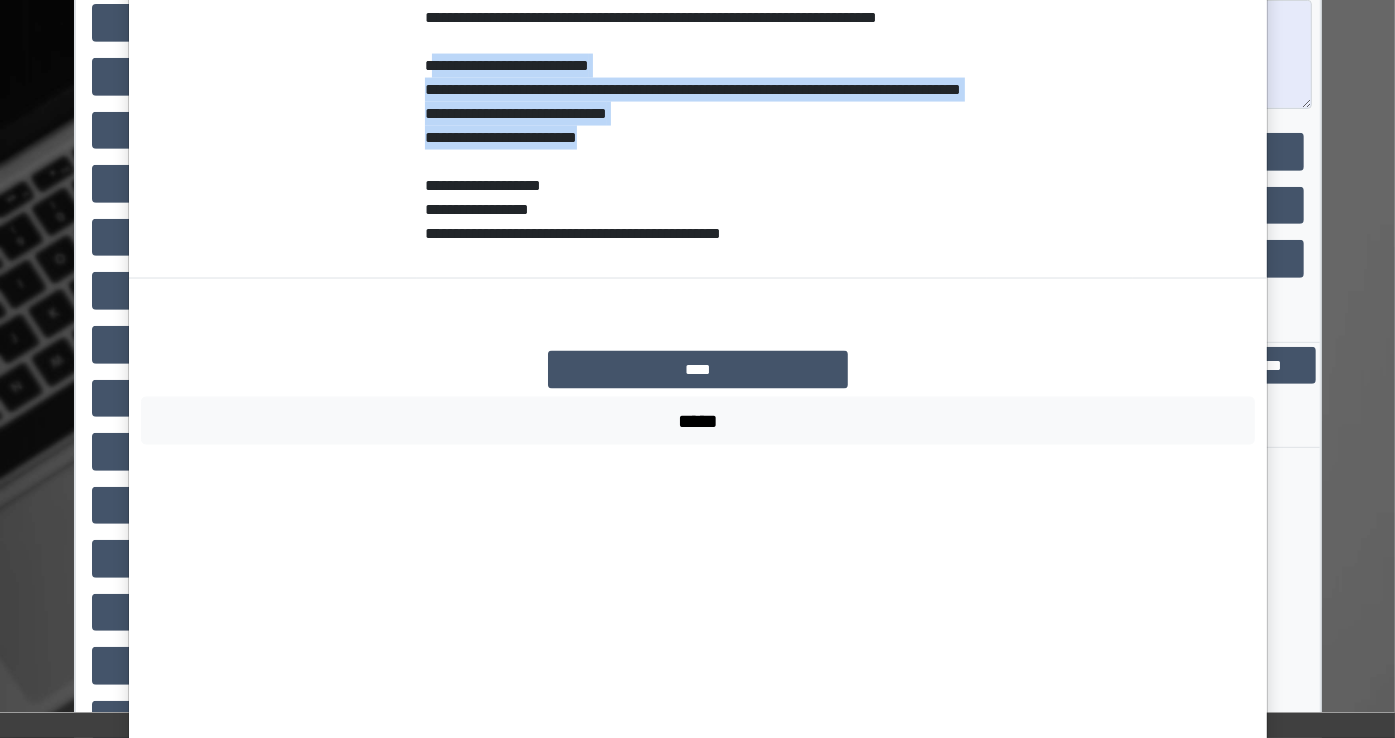 drag, startPoint x: 607, startPoint y: 424, endPoint x: 424, endPoint y: 353, distance: 196.2906 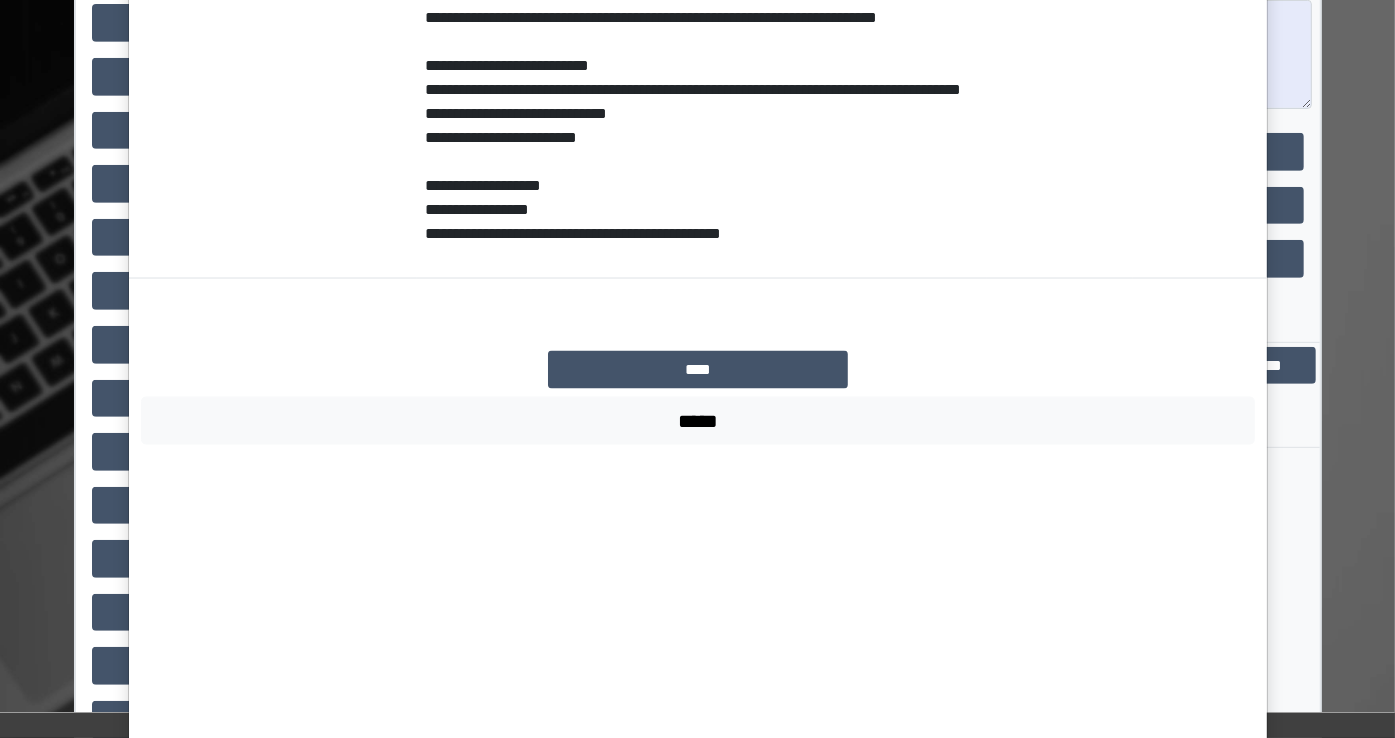 click on "**********" at bounding box center [697, 369] 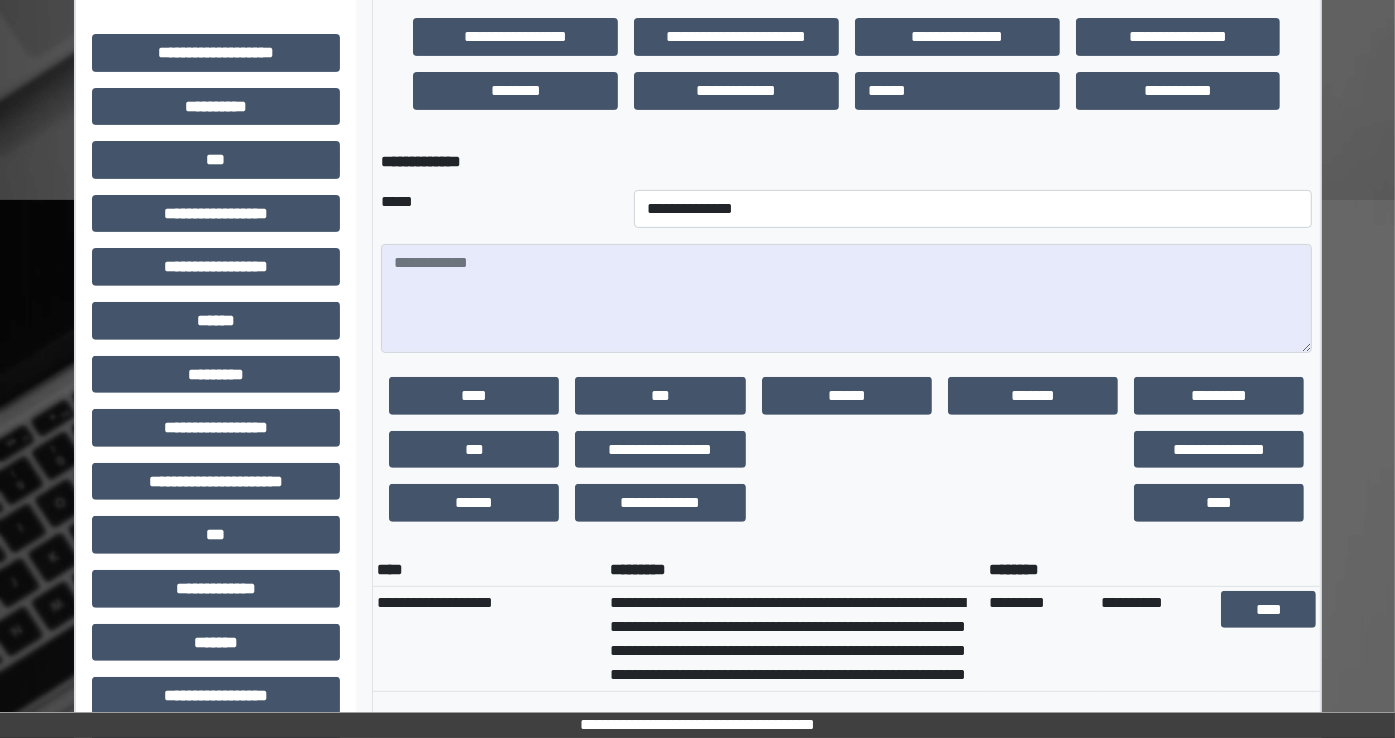 scroll, scrollTop: 604, scrollLeft: 0, axis: vertical 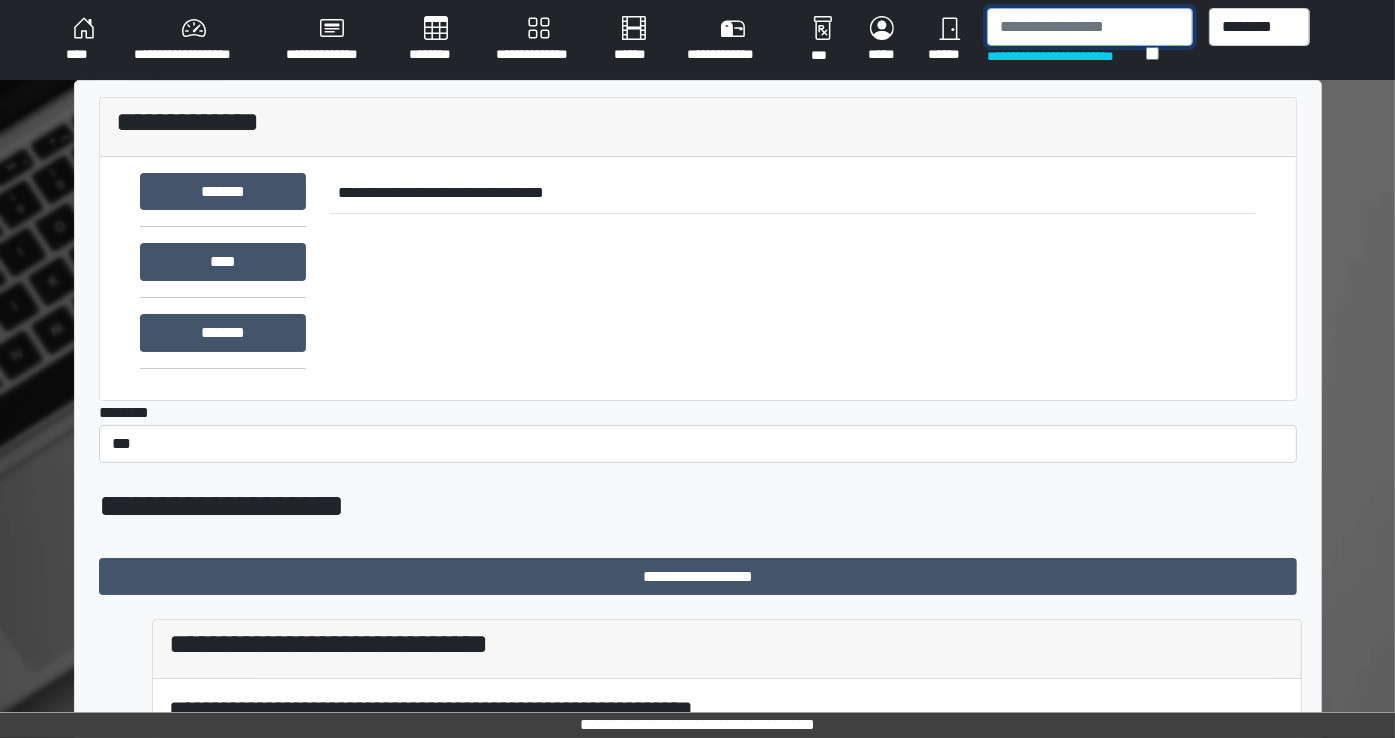 click at bounding box center (1090, 27) 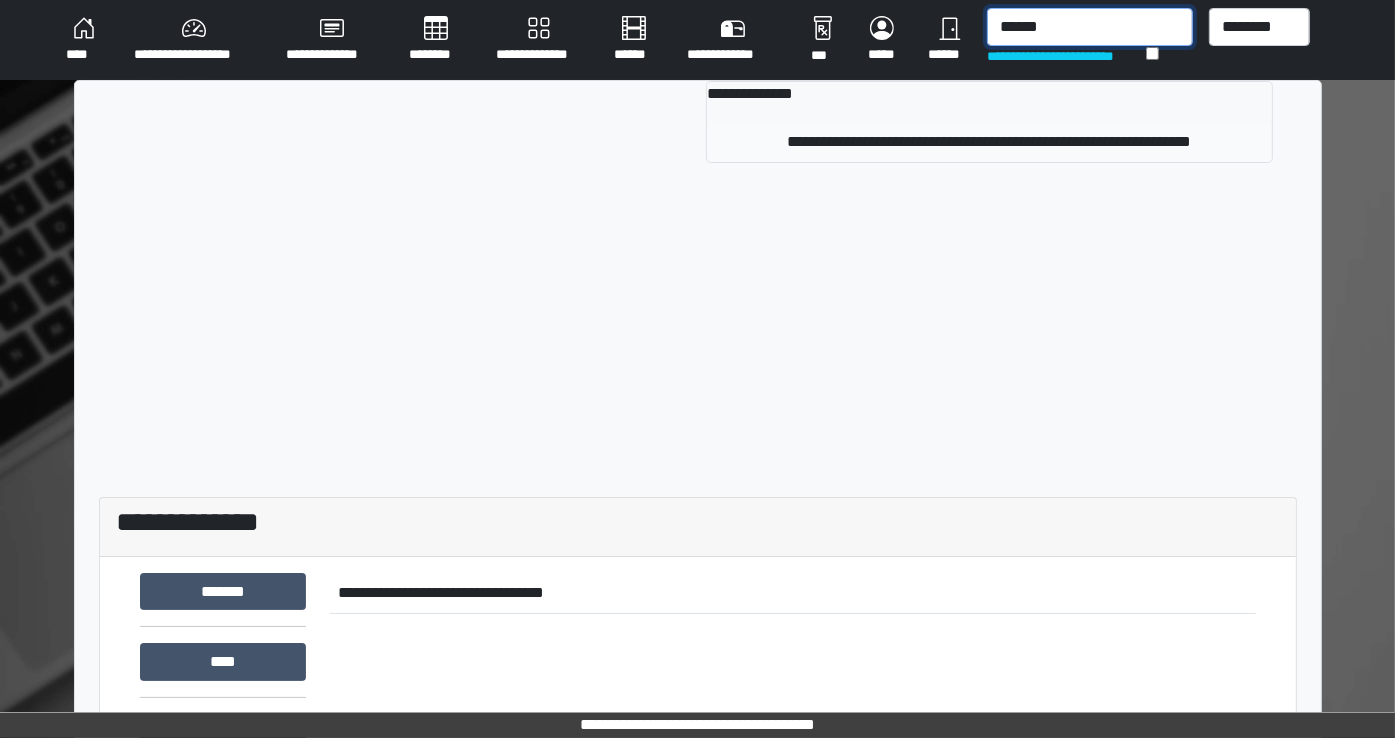 type on "******" 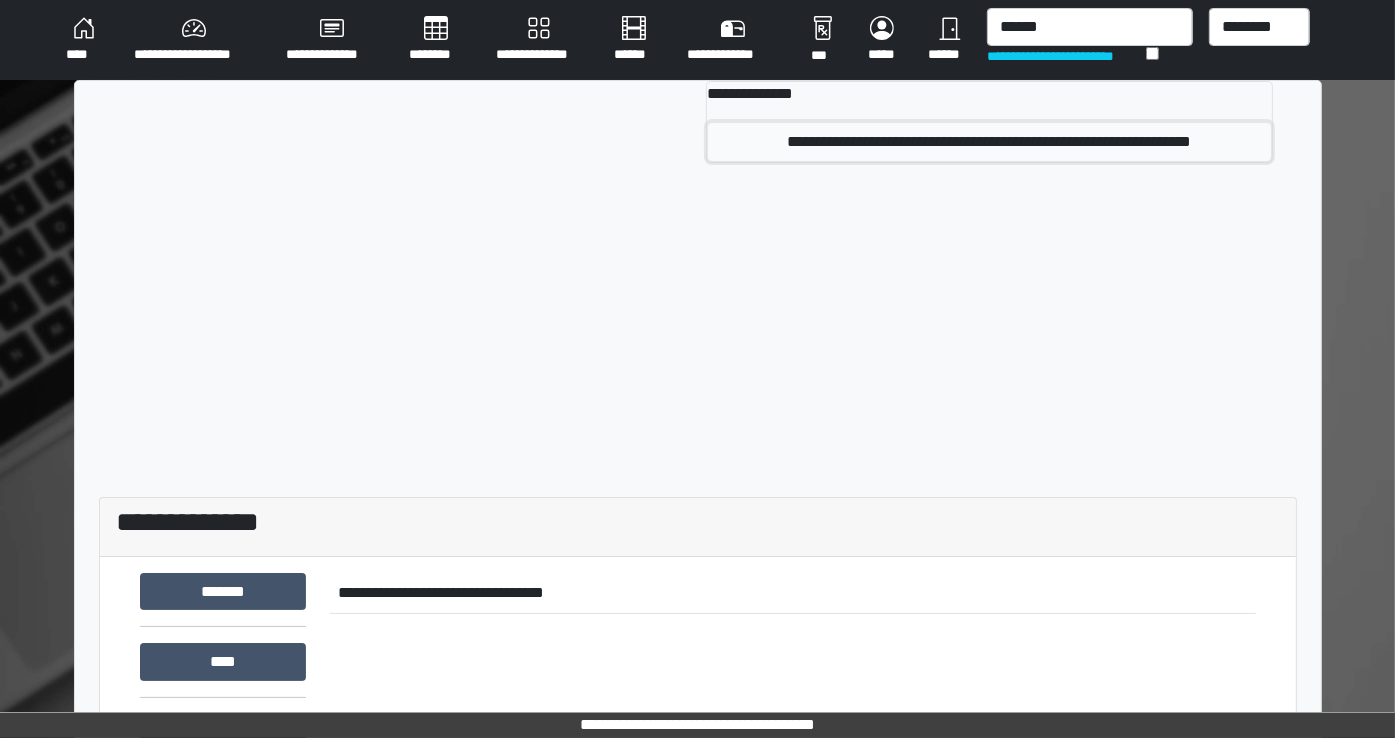 click on "**********" at bounding box center [989, 142] 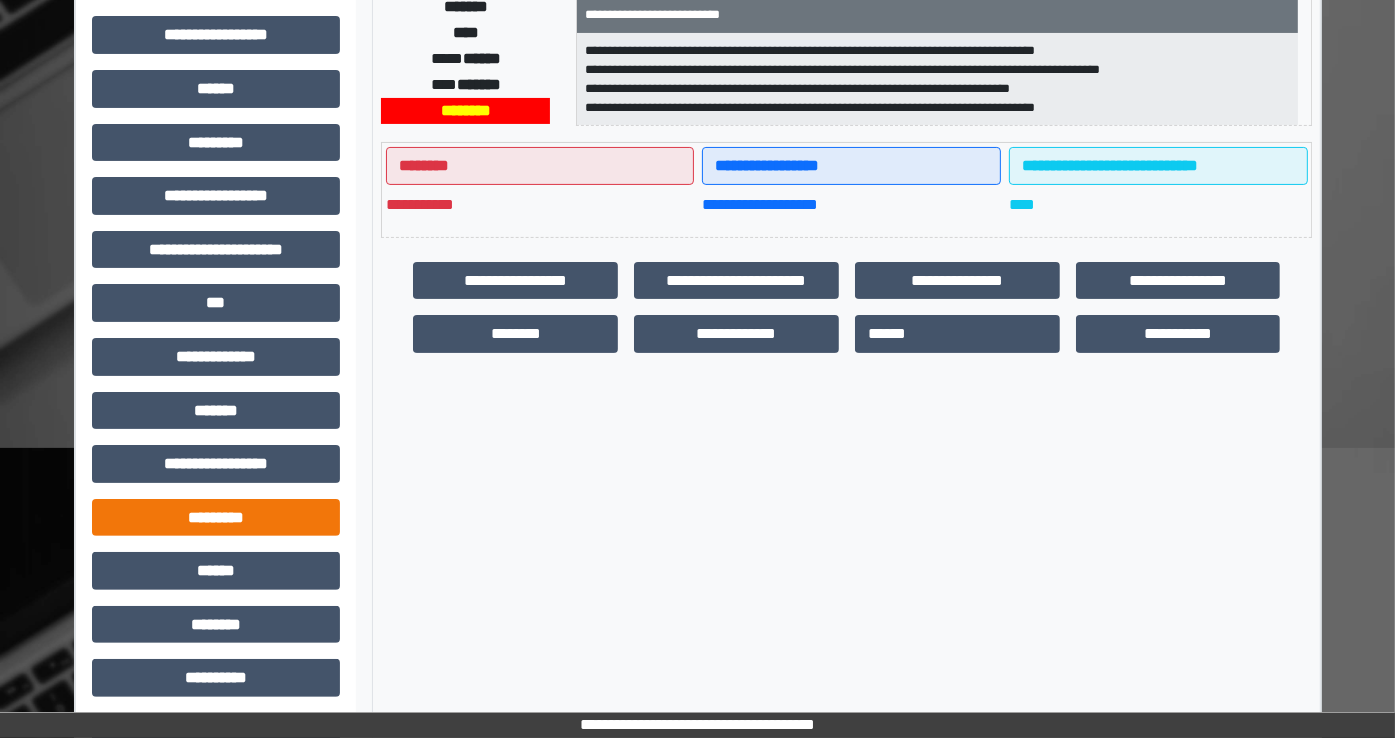 scroll, scrollTop: 428, scrollLeft: 0, axis: vertical 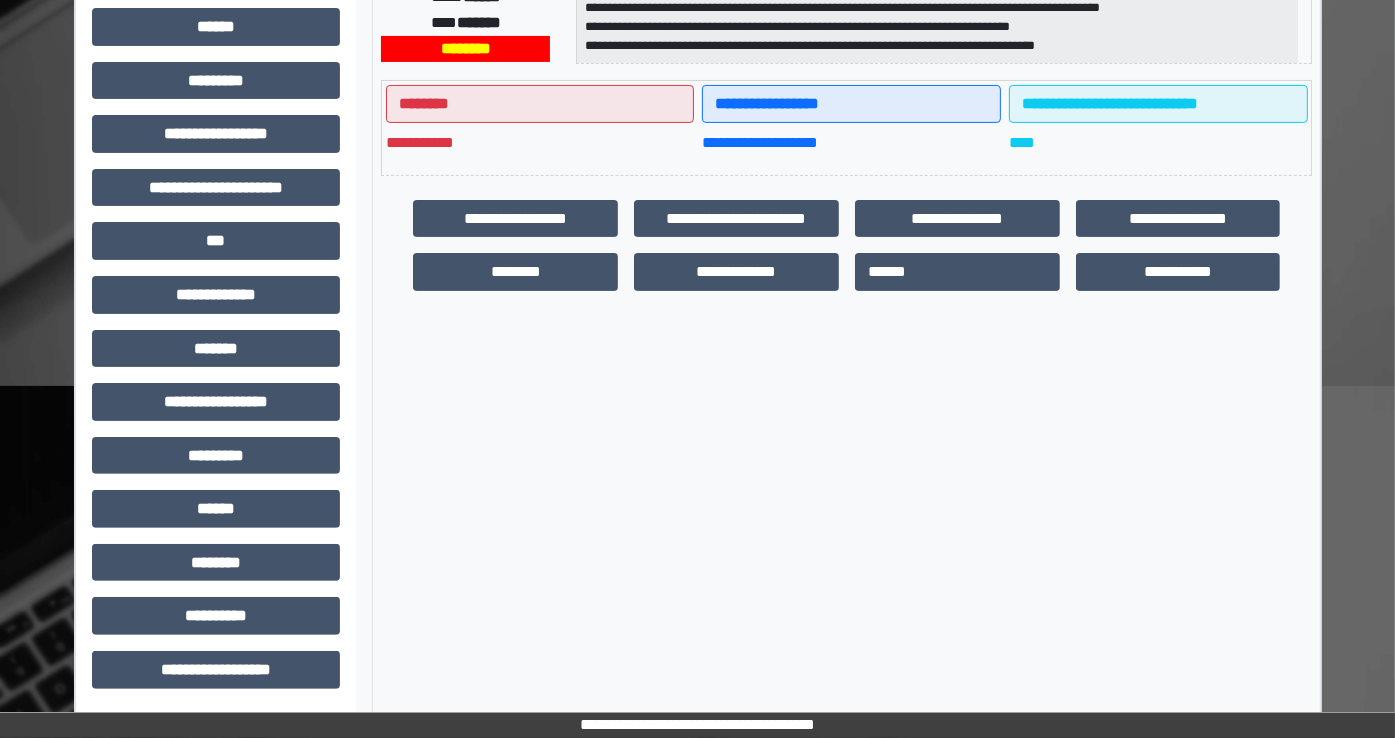 click on "**********" at bounding box center (216, 195) 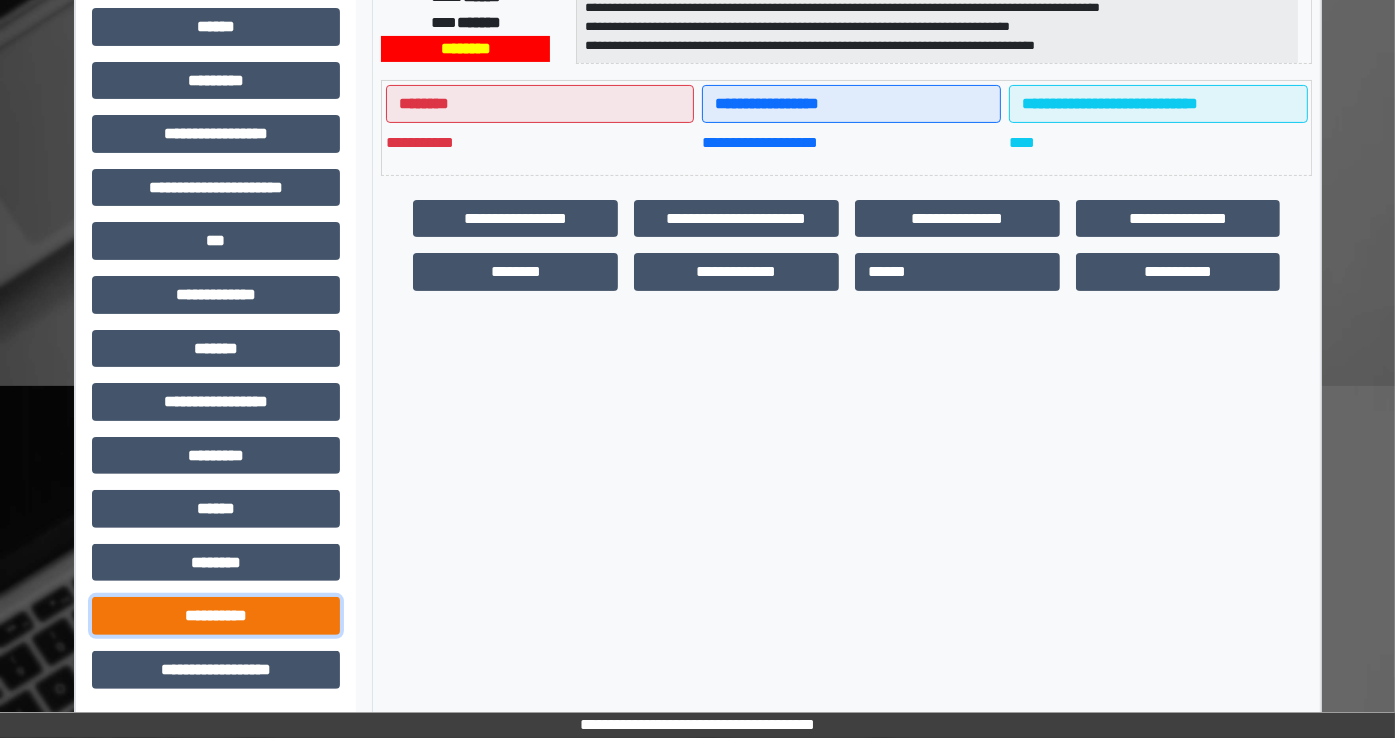 click on "**********" at bounding box center (216, 616) 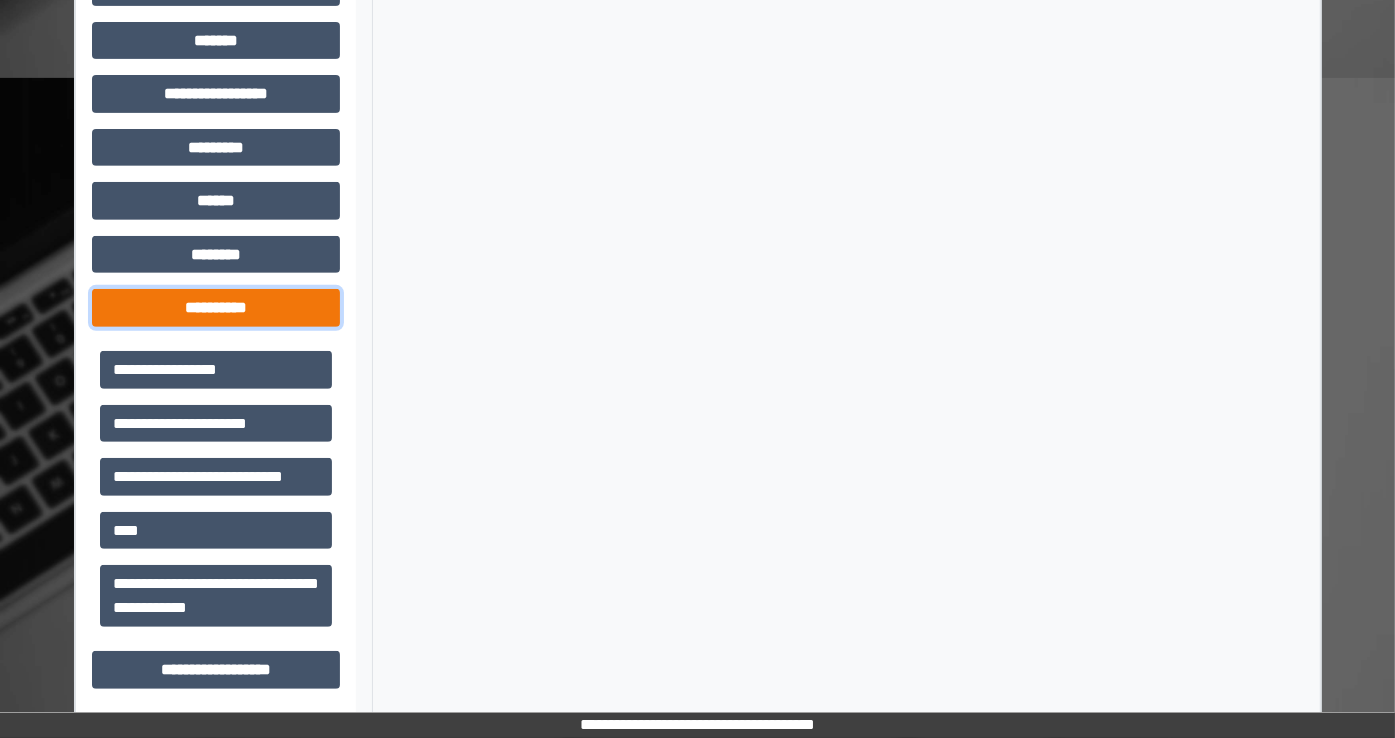 scroll, scrollTop: 736, scrollLeft: 0, axis: vertical 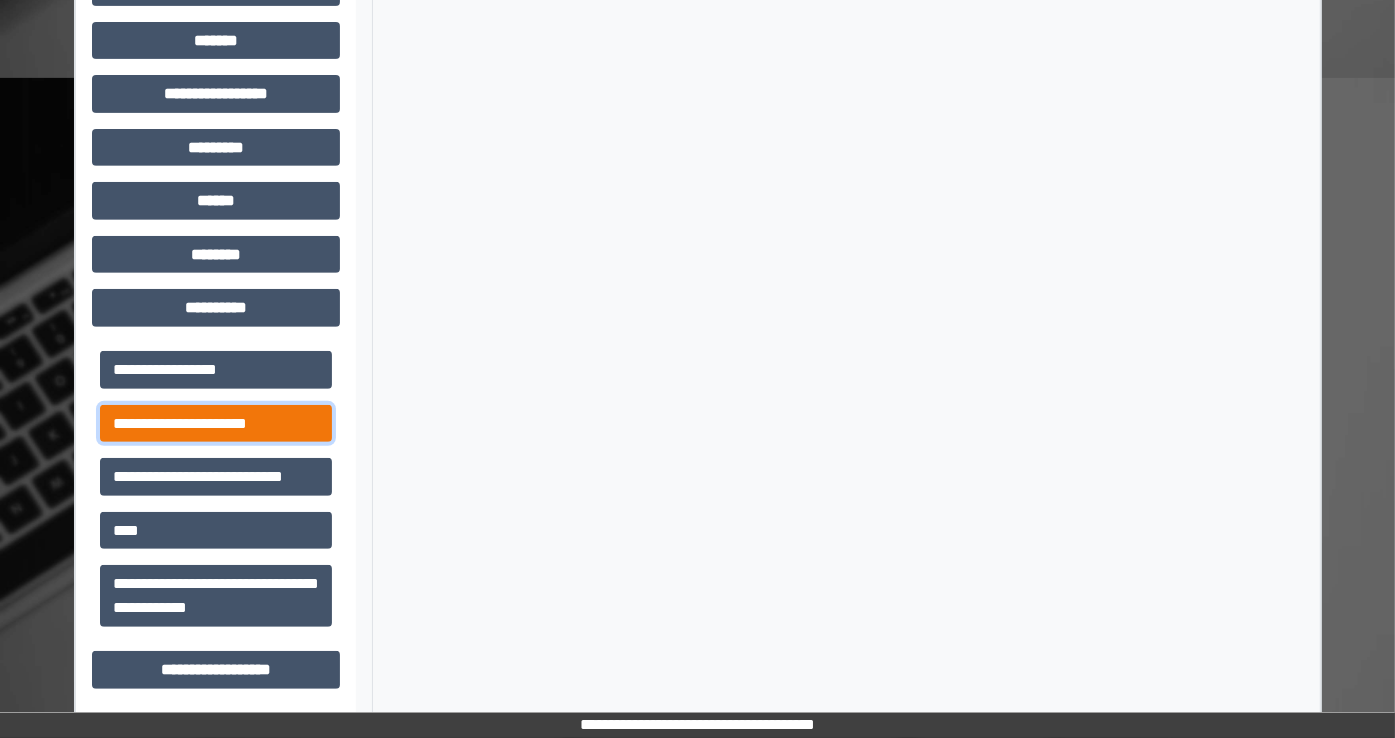 click on "**********" at bounding box center (216, 424) 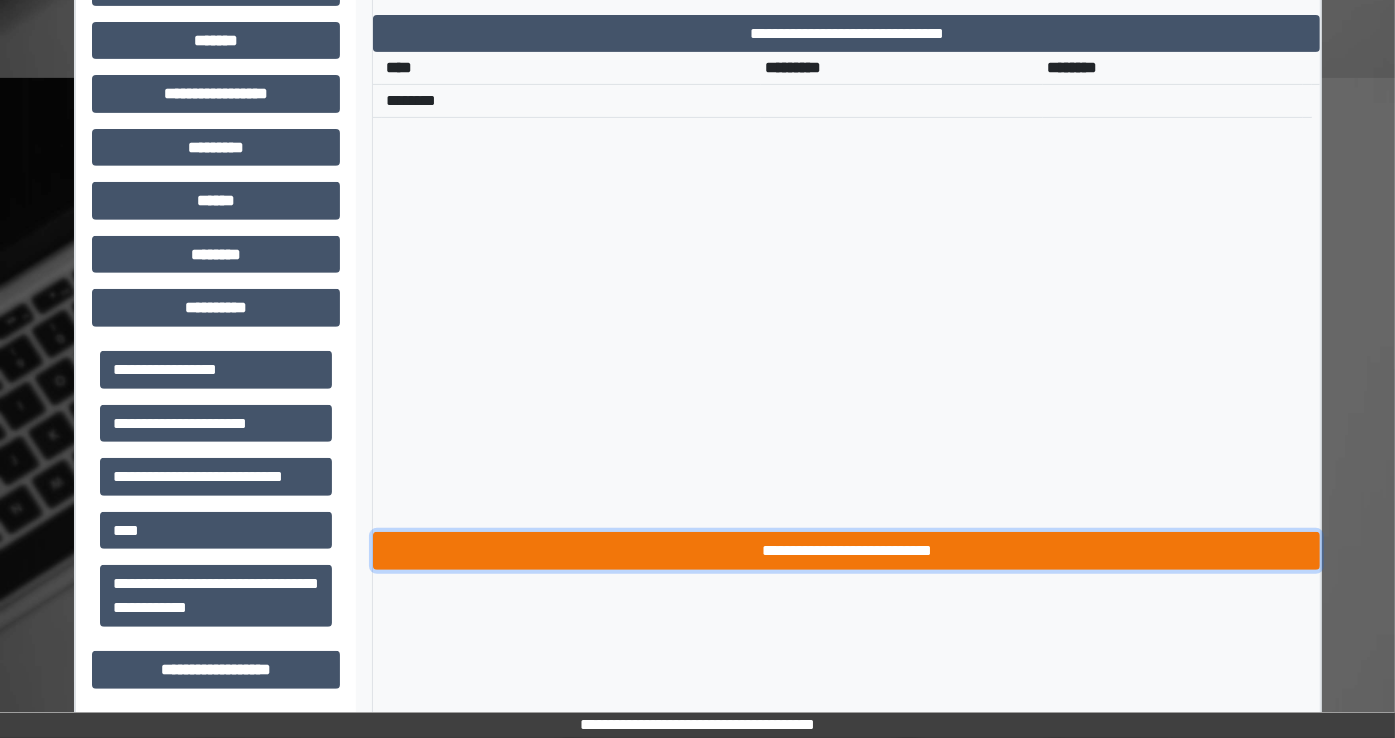 click on "**********" at bounding box center (846, 551) 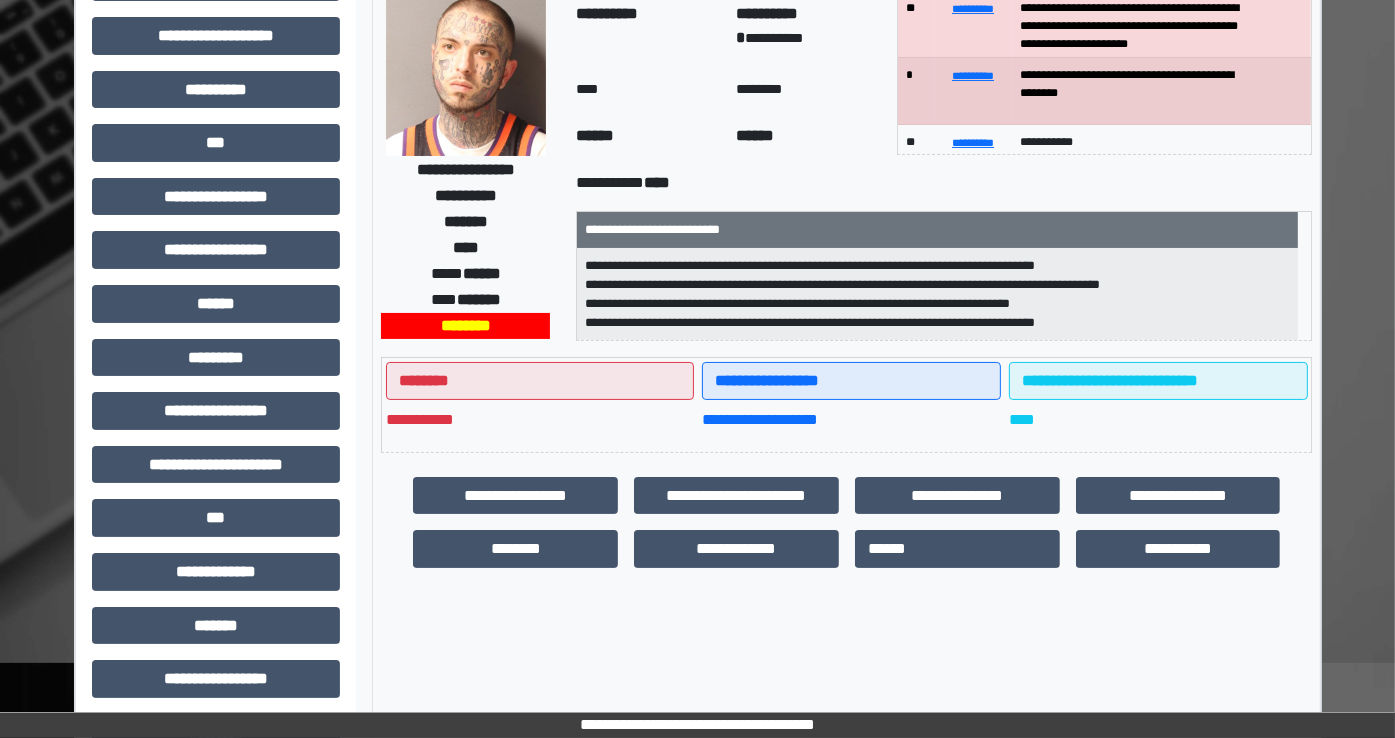 scroll, scrollTop: 152, scrollLeft: 0, axis: vertical 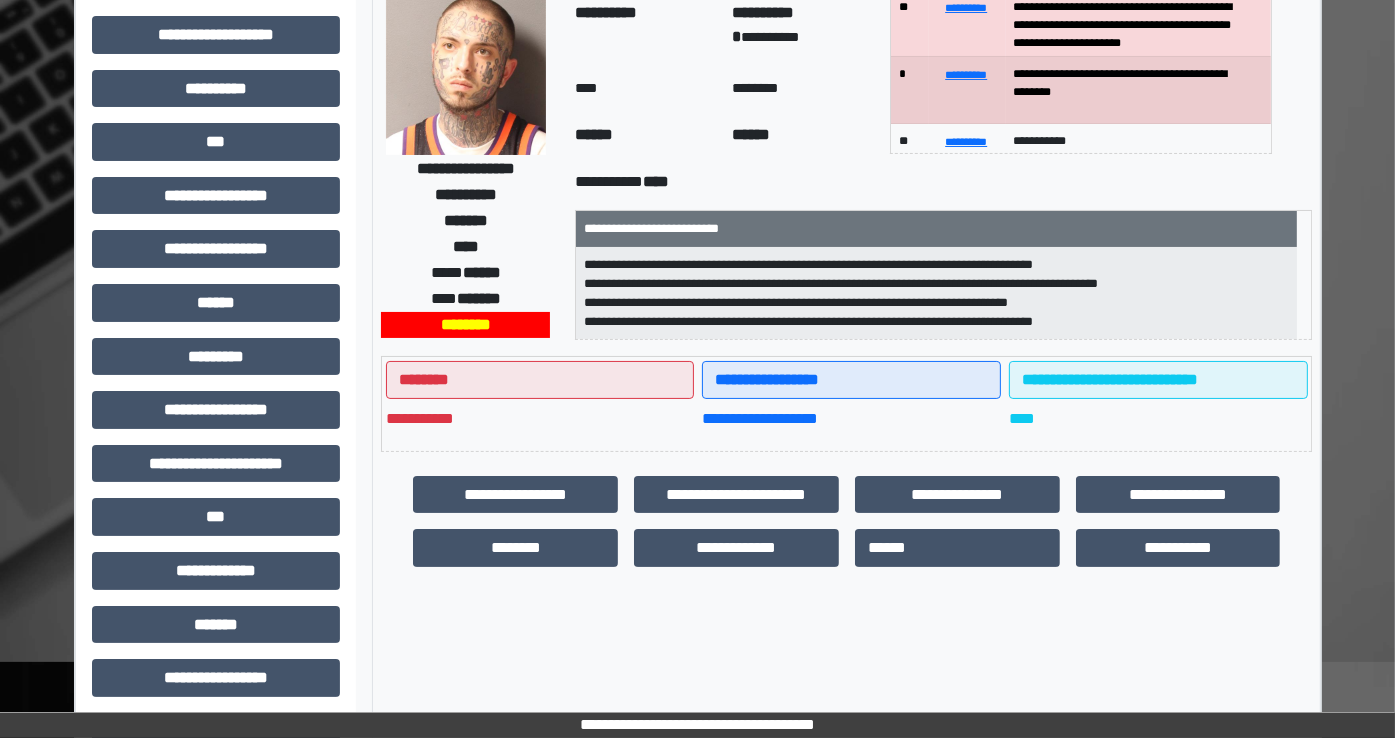 click on "**********" at bounding box center (698, 625) 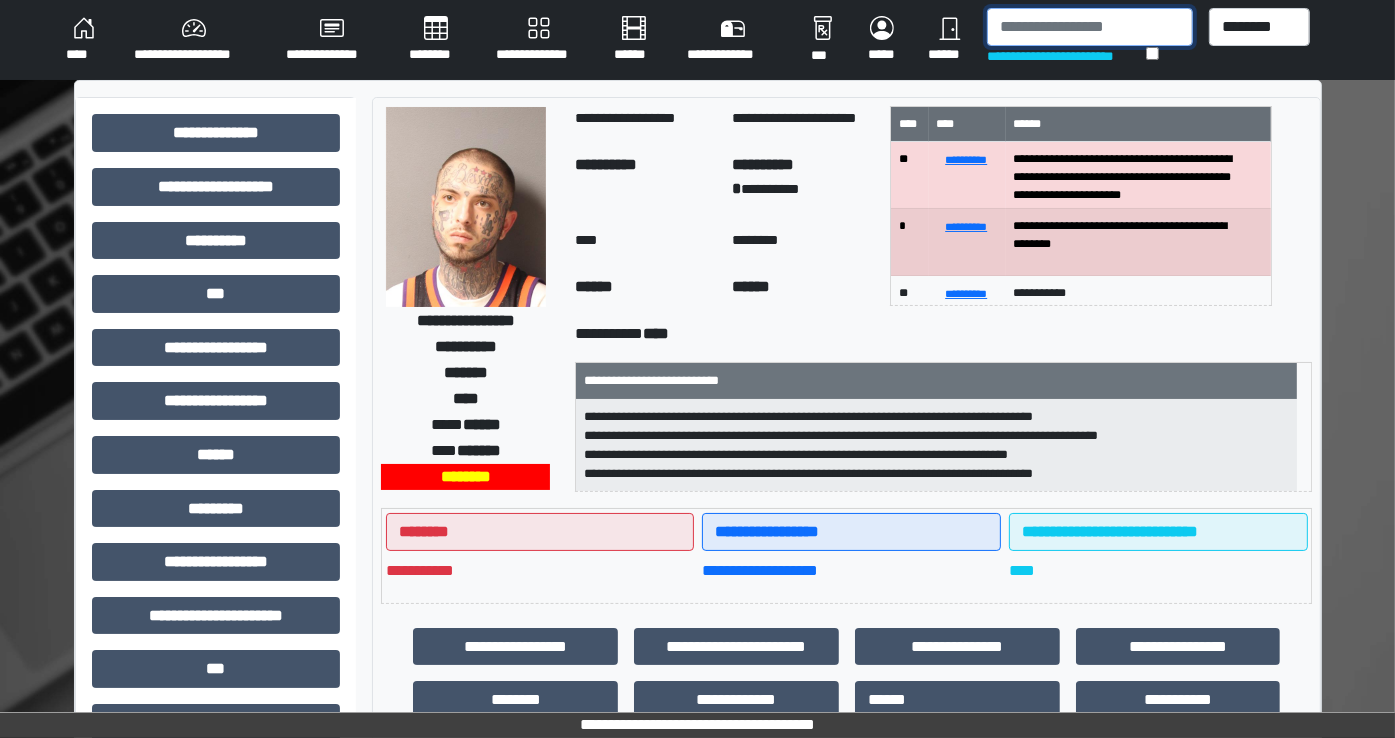 click at bounding box center [1090, 27] 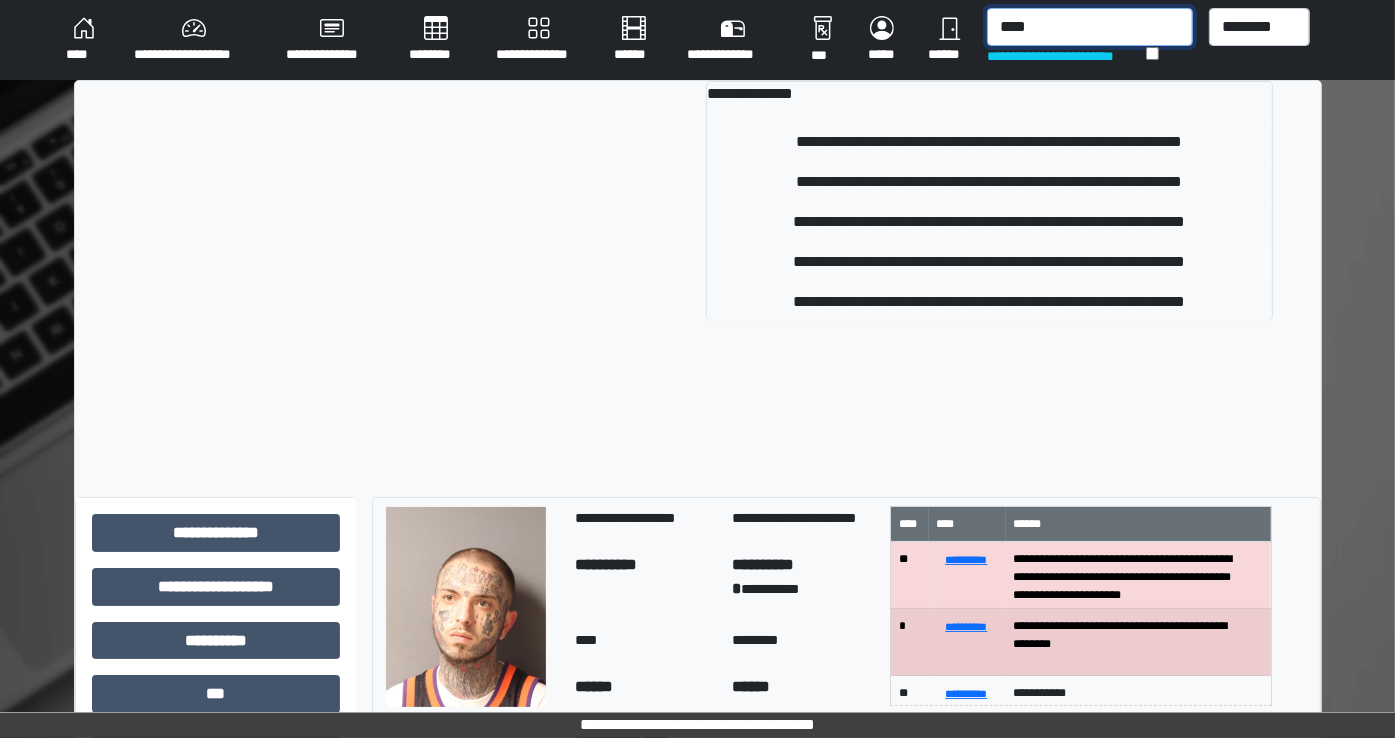 type on "****" 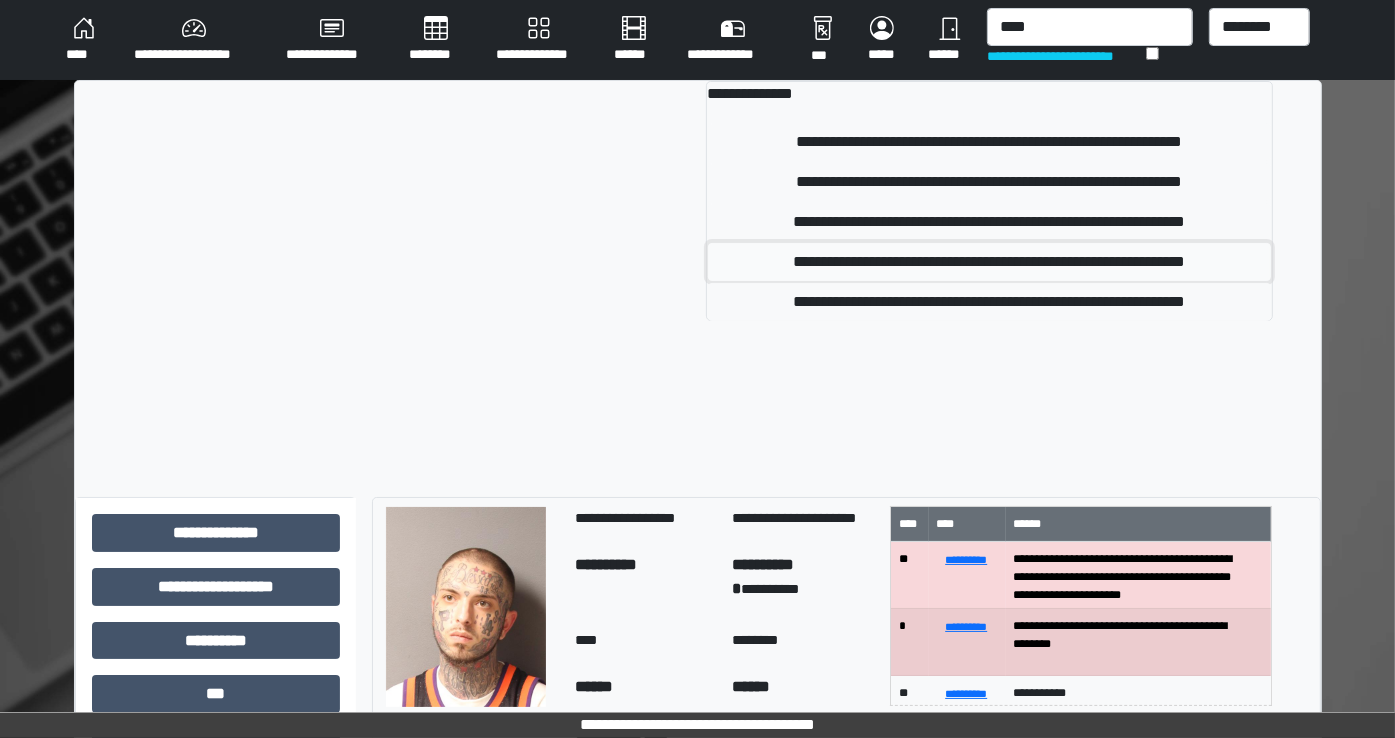 click on "**********" at bounding box center (989, 262) 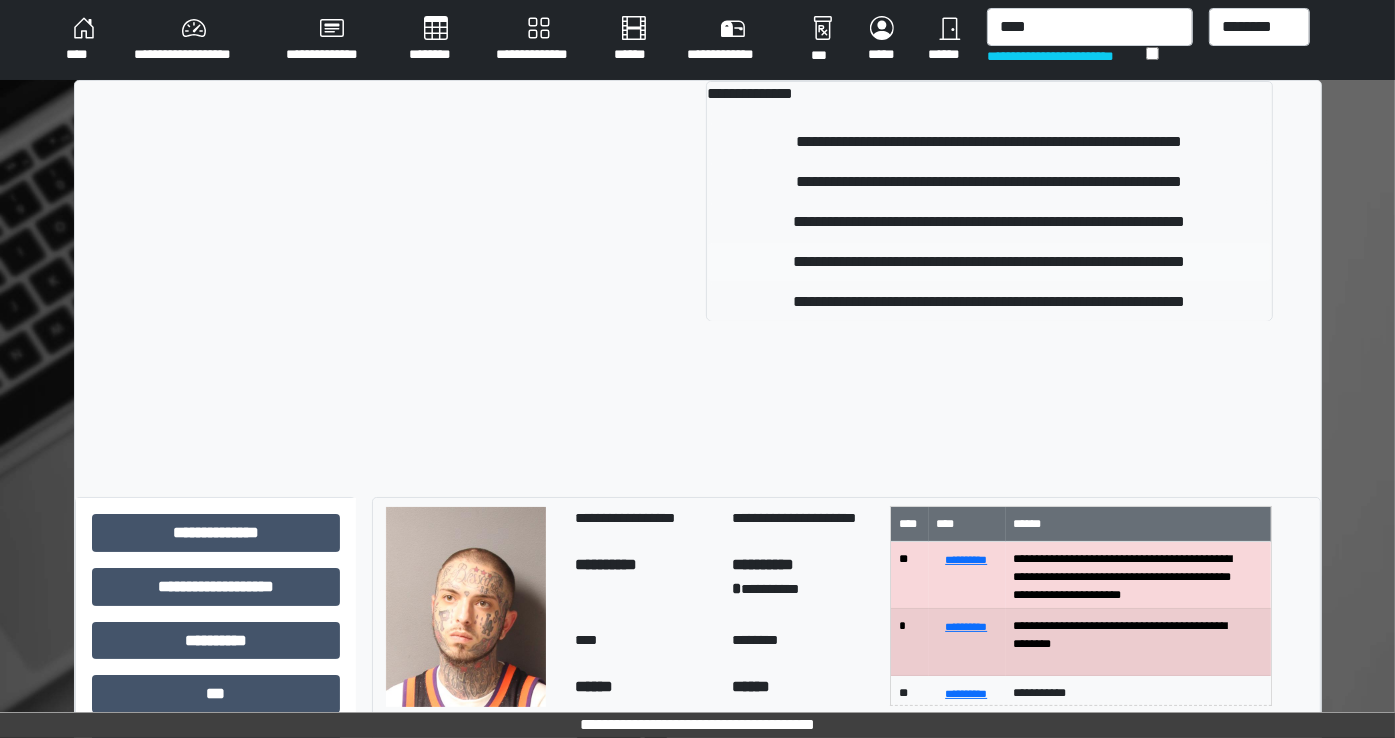 type 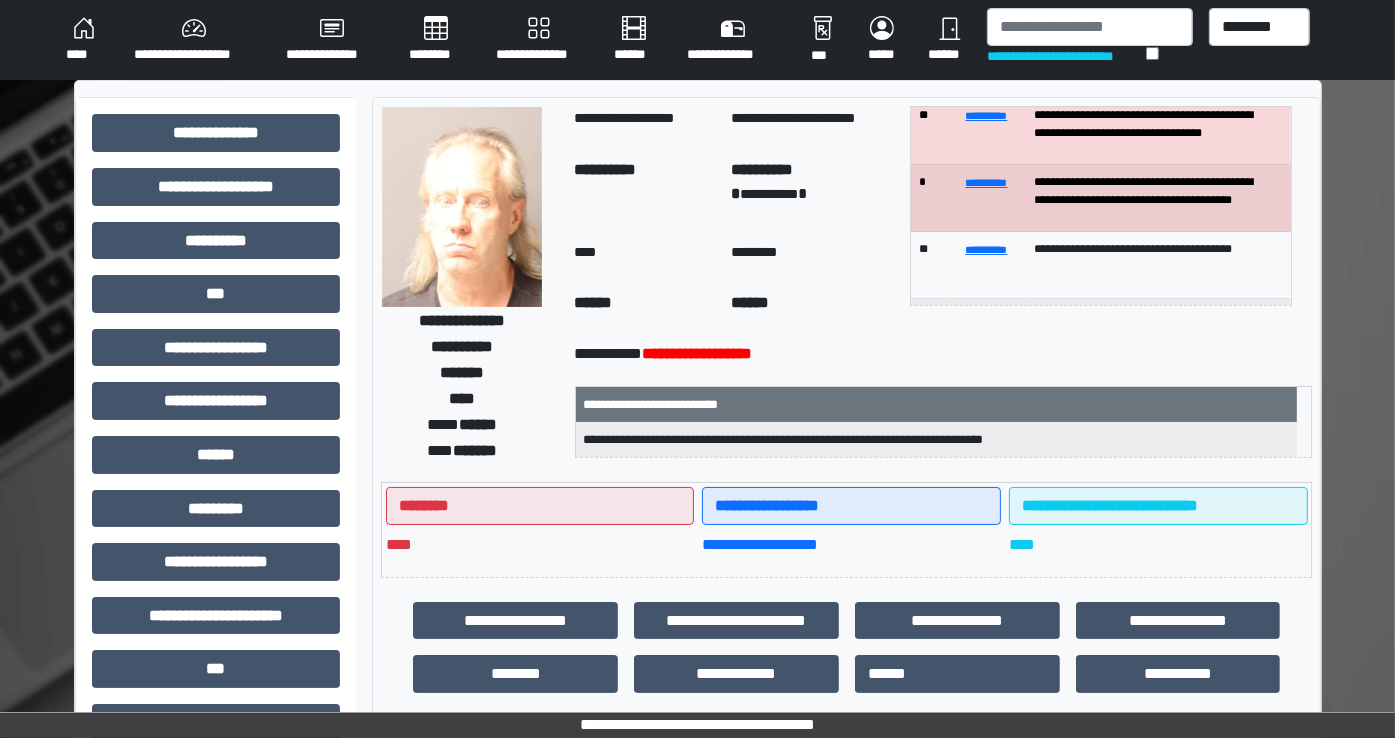 scroll, scrollTop: 0, scrollLeft: 0, axis: both 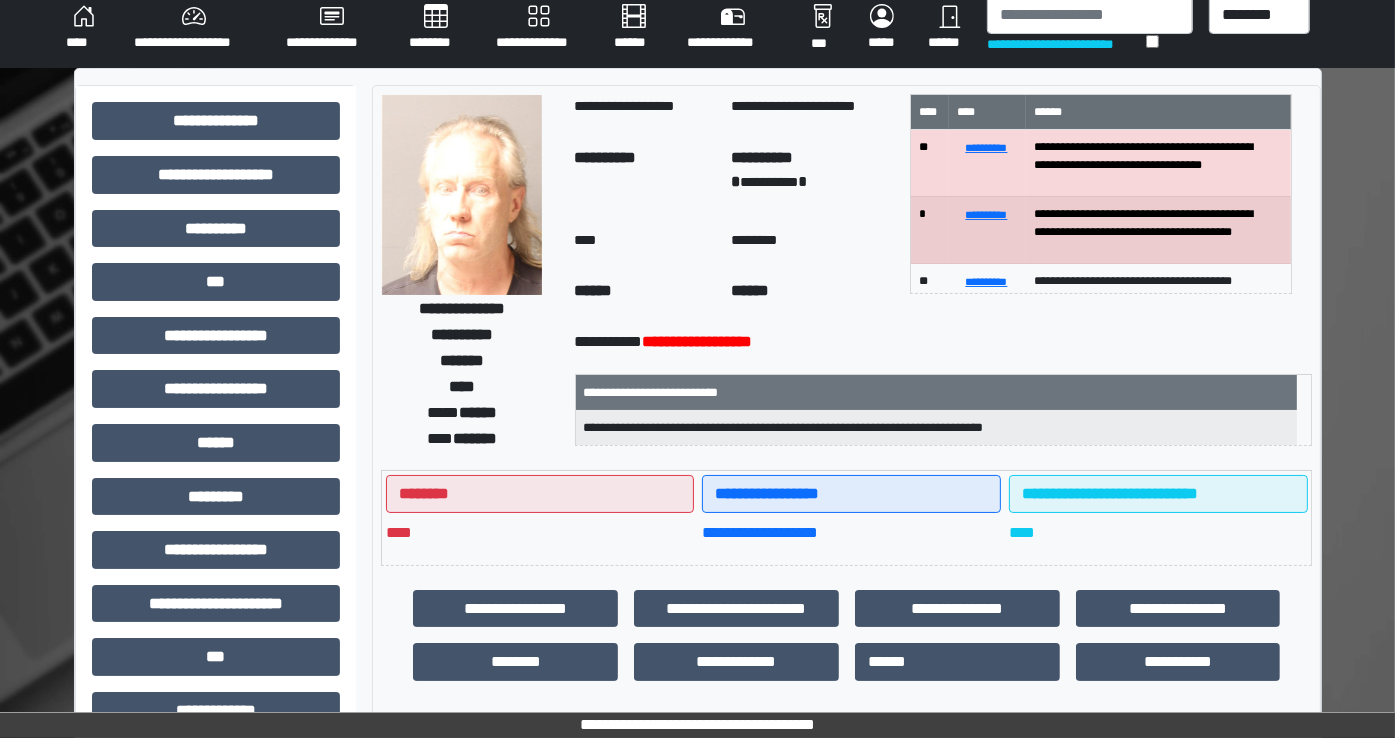 click on "******" at bounding box center (750, 290) 